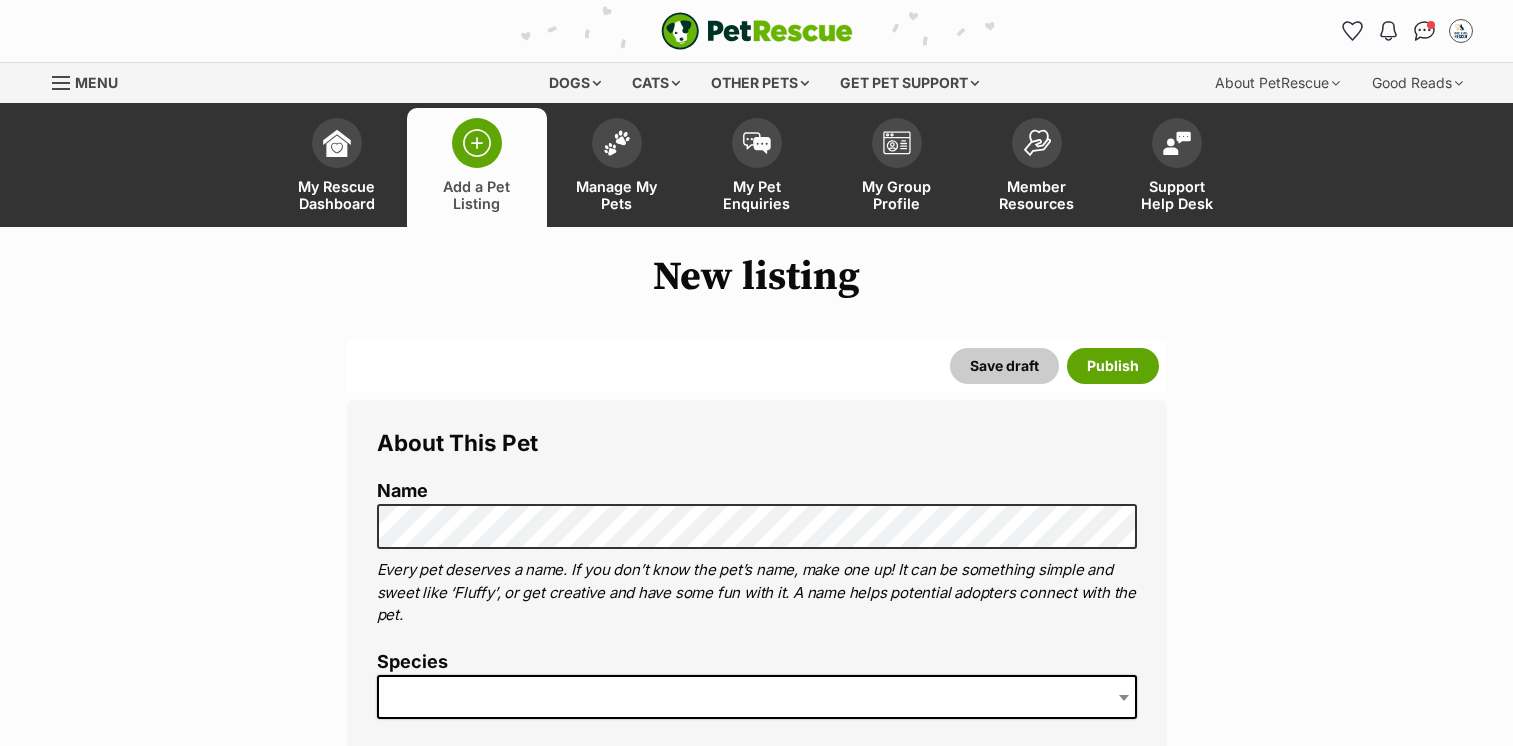click at bounding box center [617, 143] 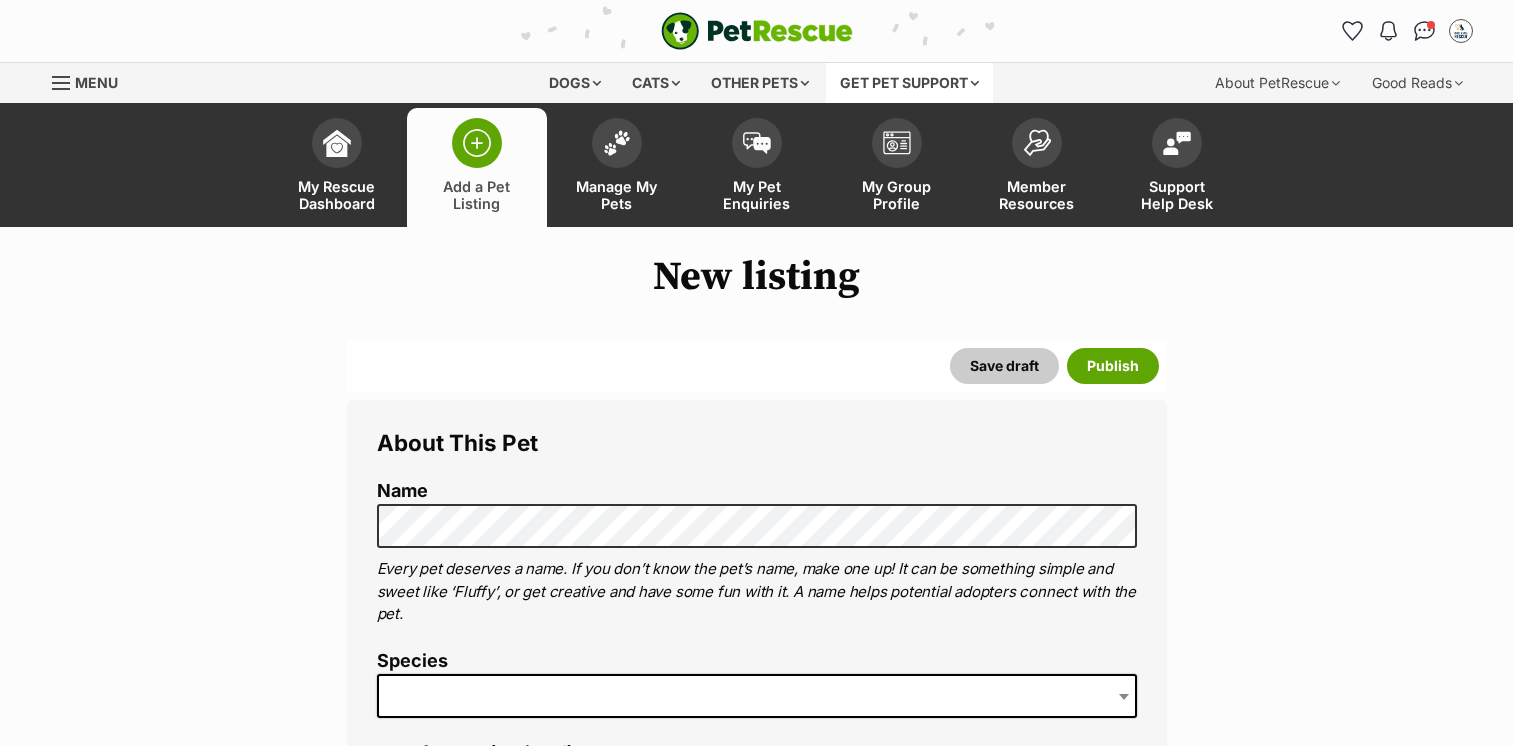scroll, scrollTop: 0, scrollLeft: 0, axis: both 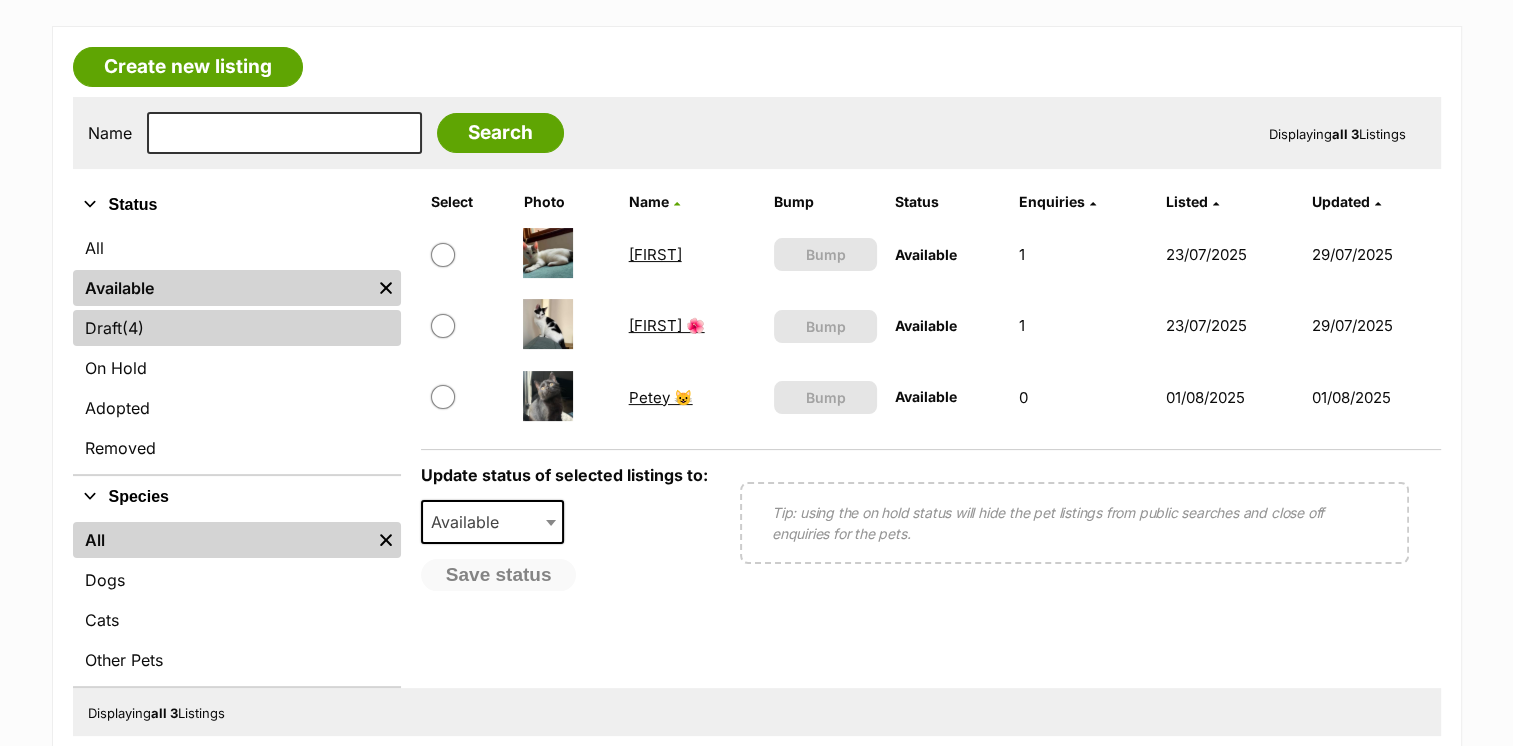 click on "(4)" at bounding box center [133, 328] 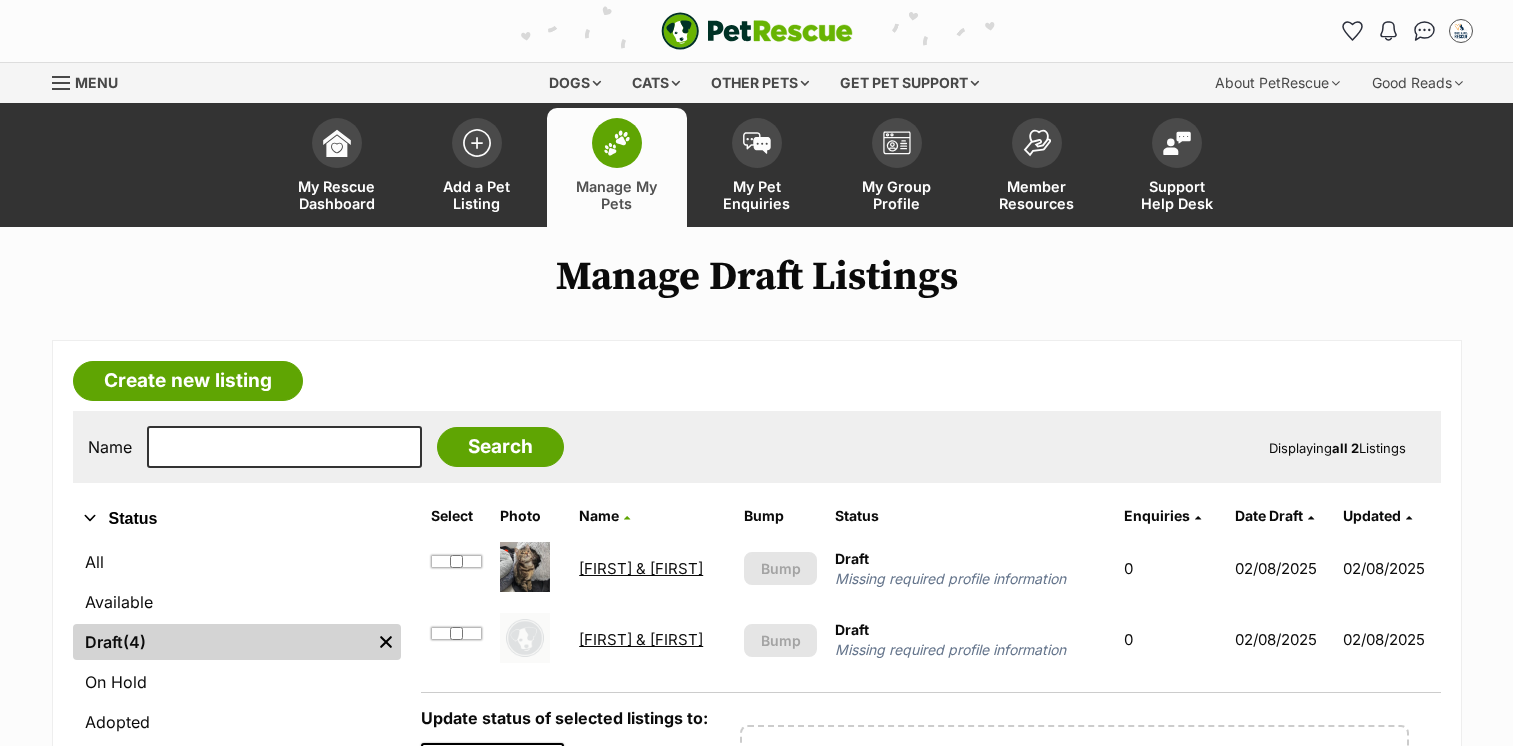 scroll, scrollTop: 0, scrollLeft: 0, axis: both 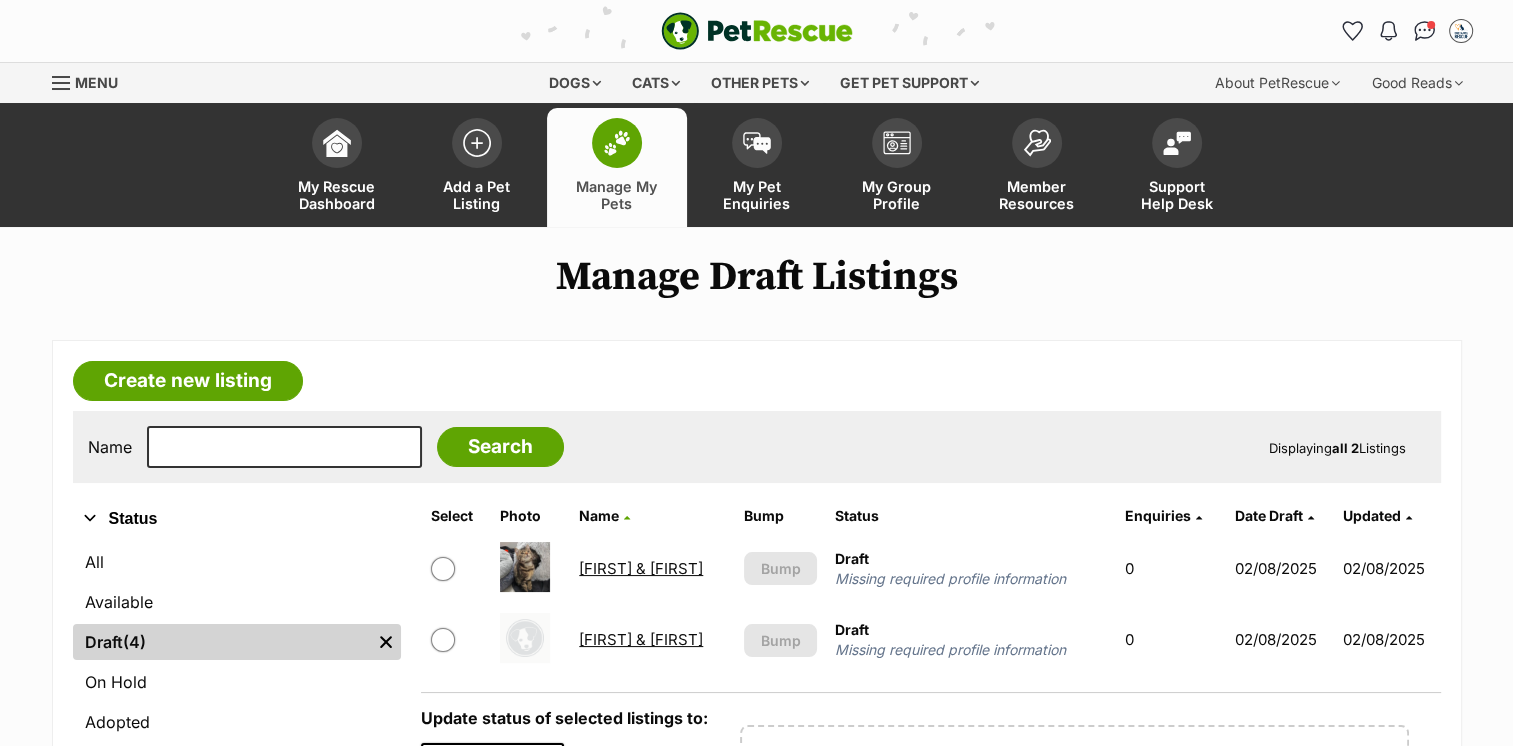 click at bounding box center [443, 640] 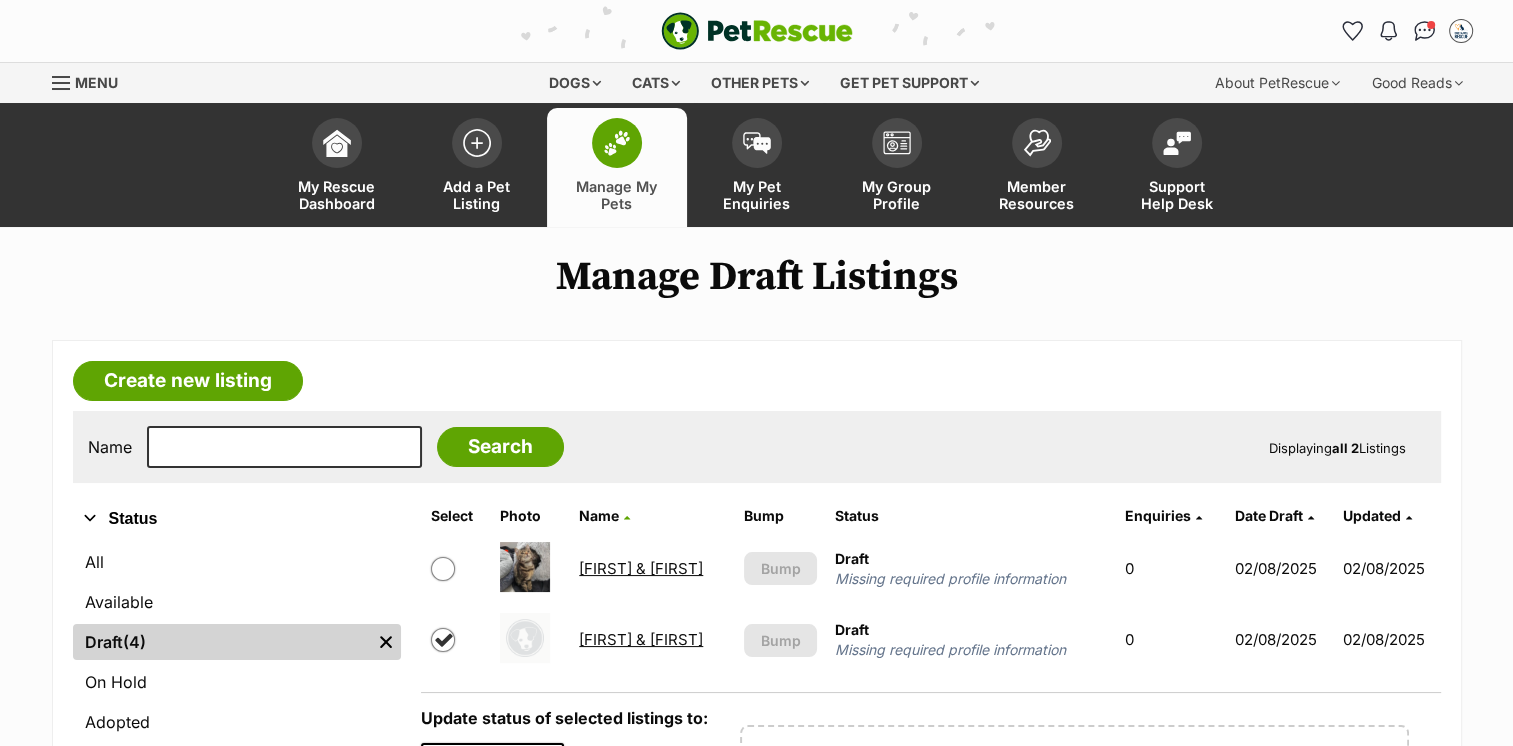 checkbox on "true" 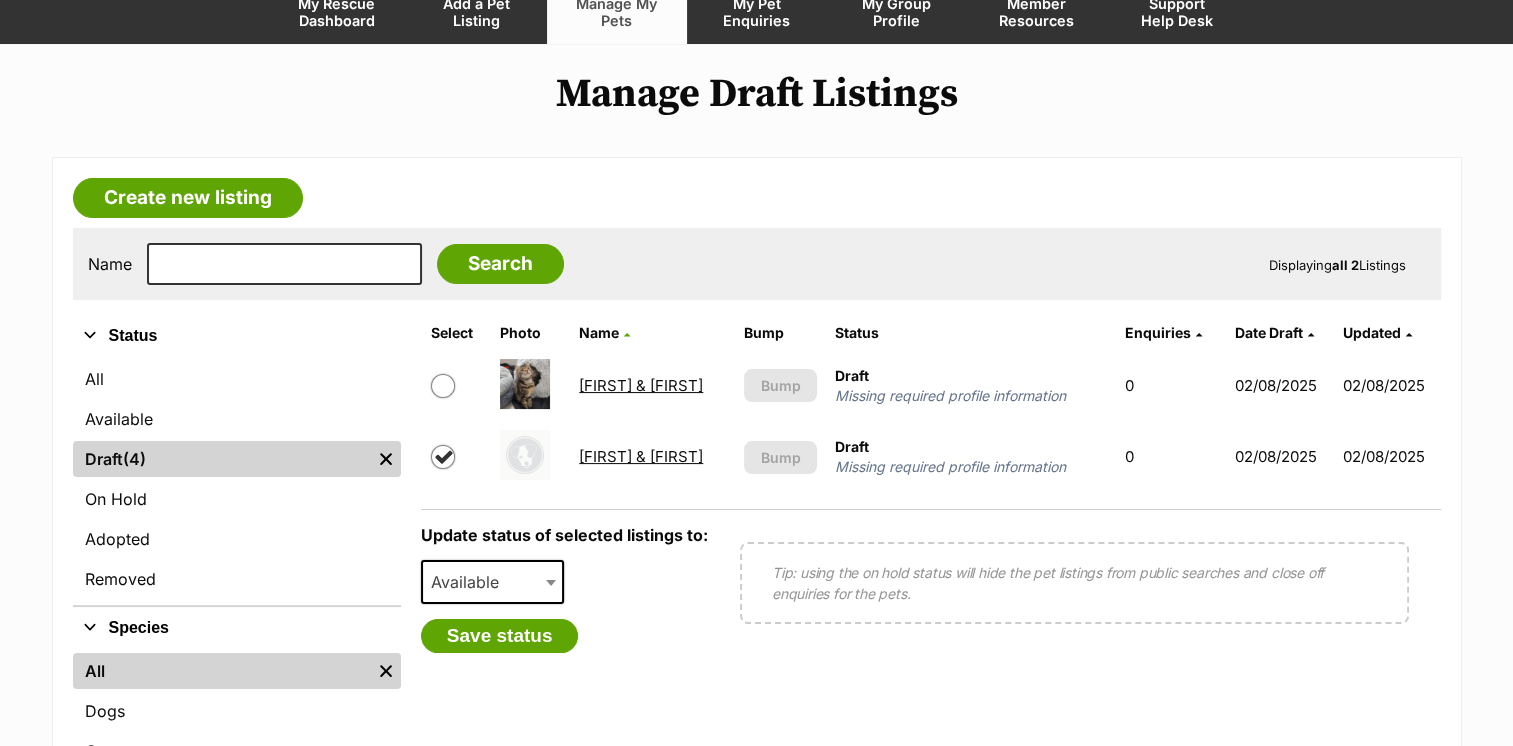 scroll, scrollTop: 178, scrollLeft: 0, axis: vertical 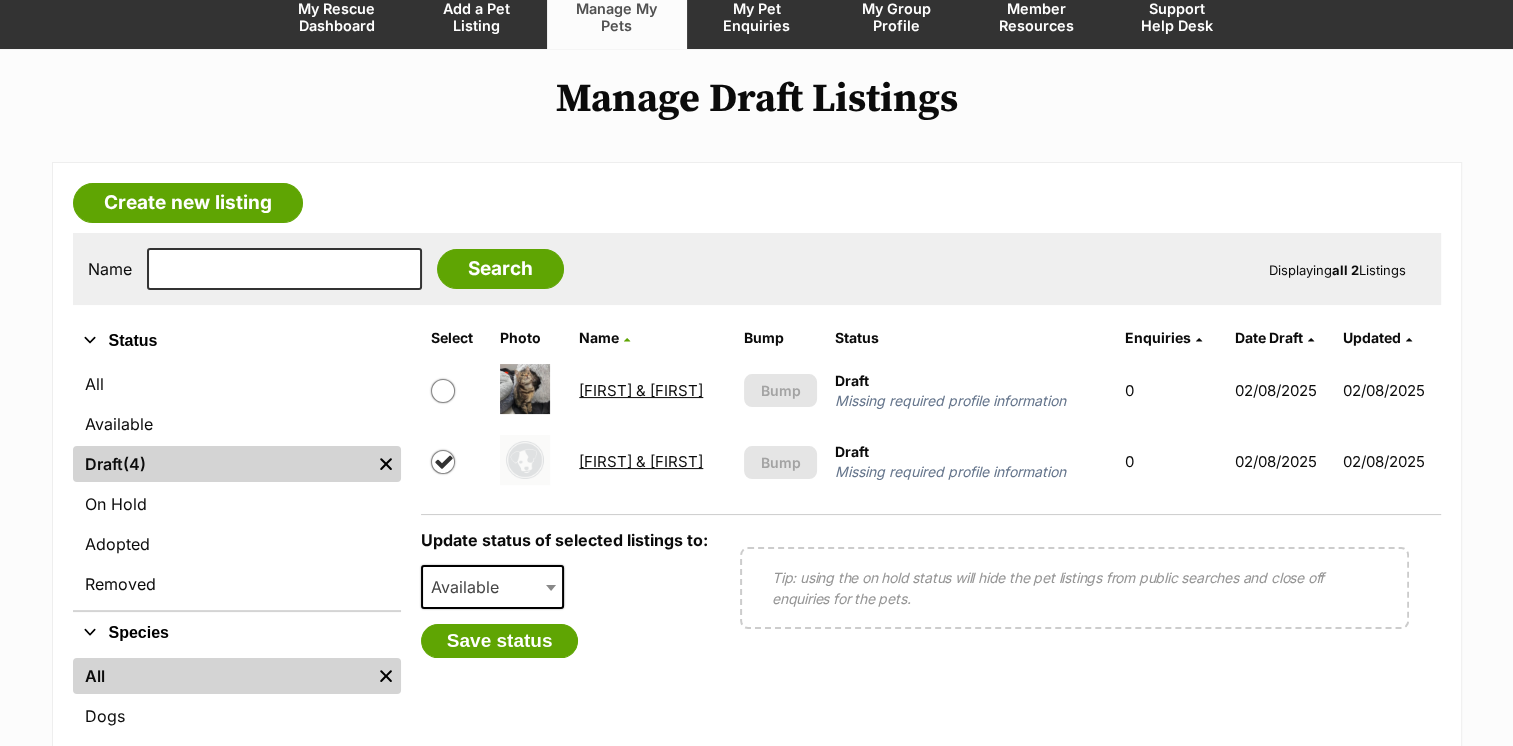 click on "Billy & Channing" at bounding box center [641, 461] 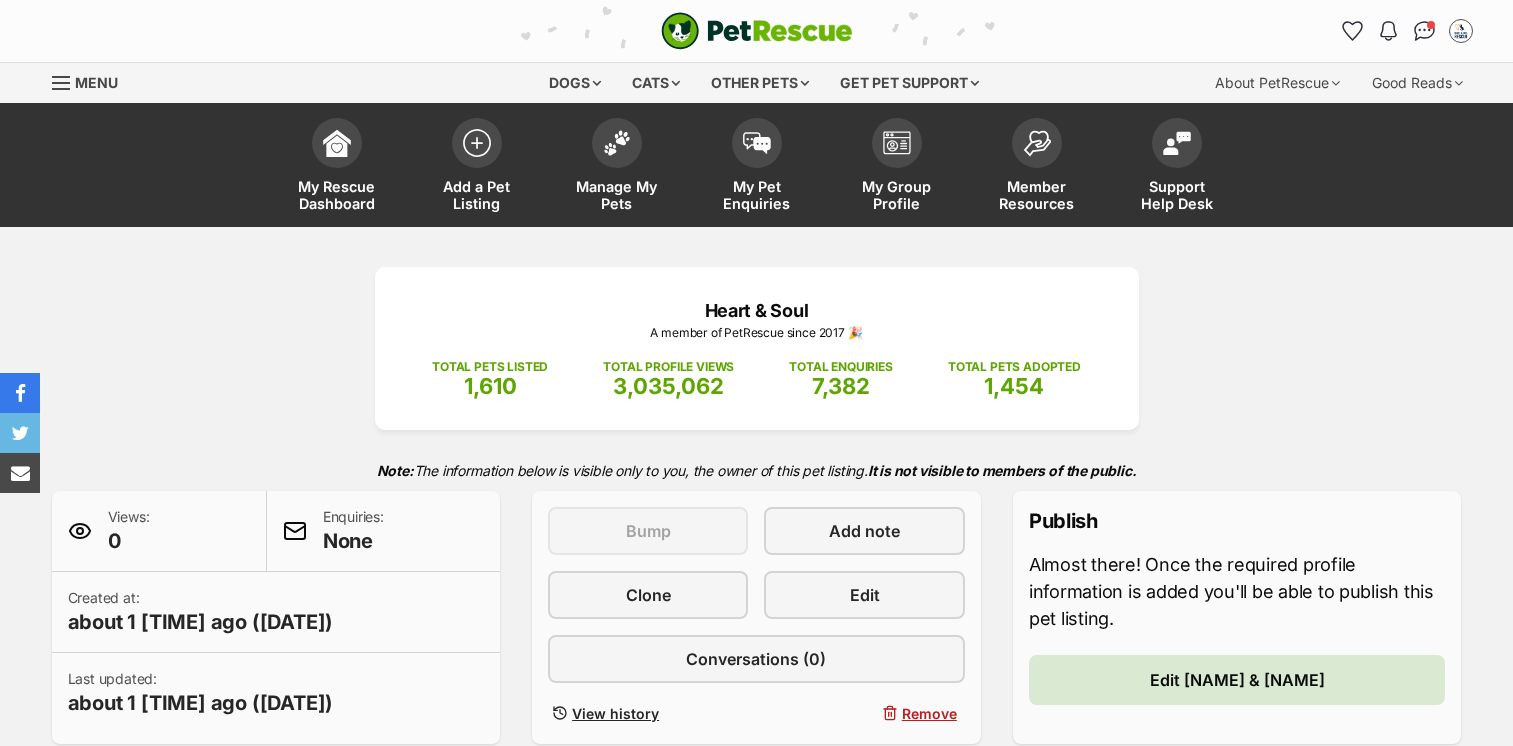scroll, scrollTop: 0, scrollLeft: 0, axis: both 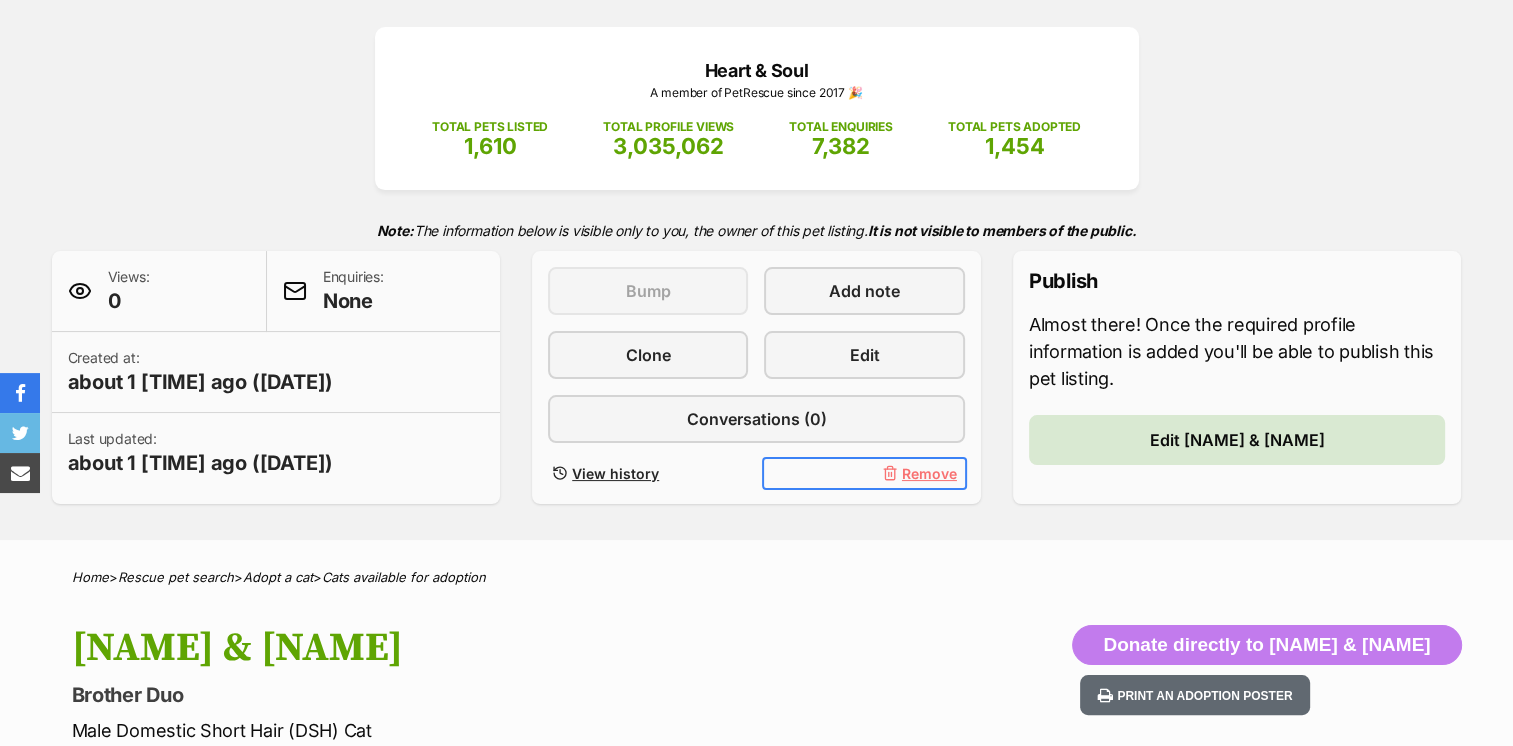 click on "Remove" at bounding box center (929, 473) 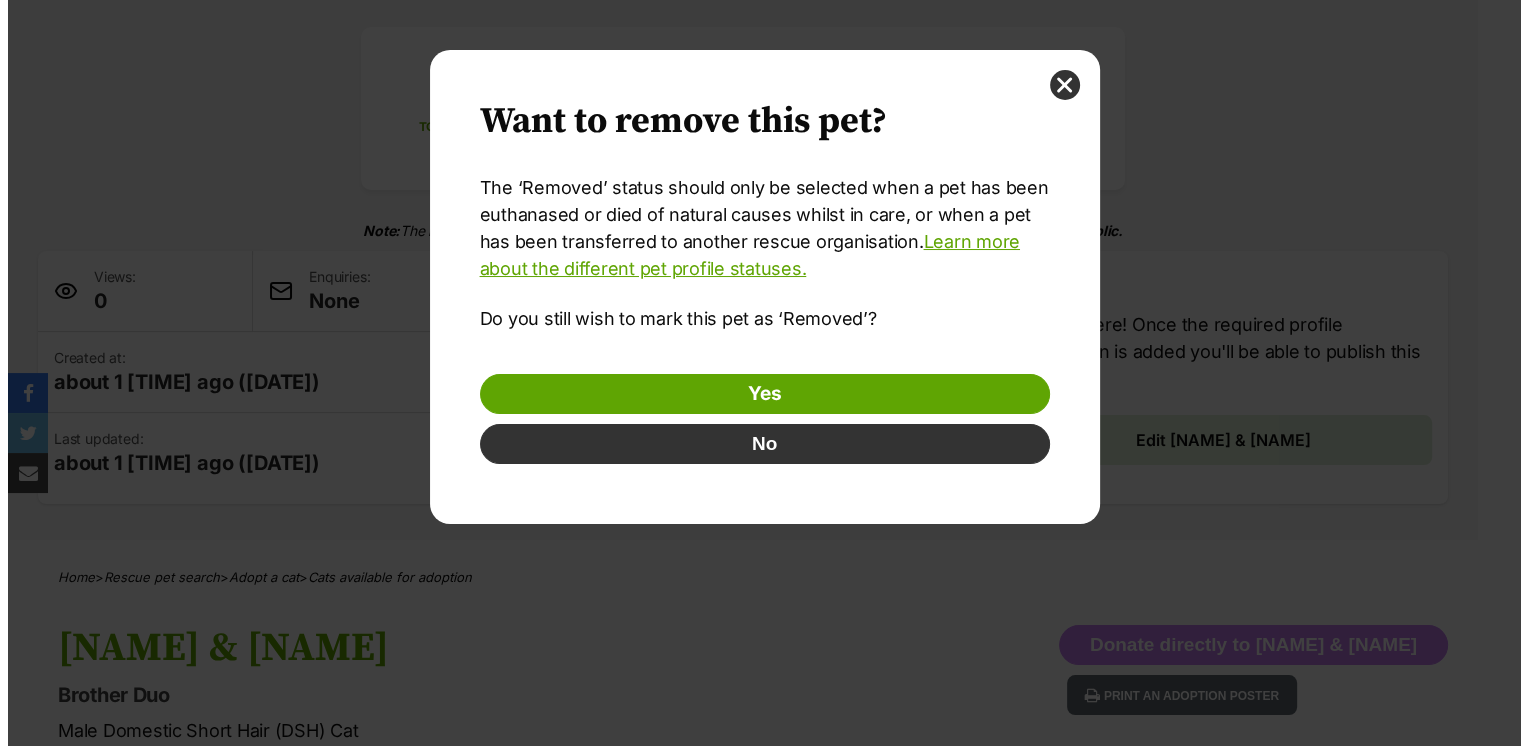 scroll, scrollTop: 0, scrollLeft: 0, axis: both 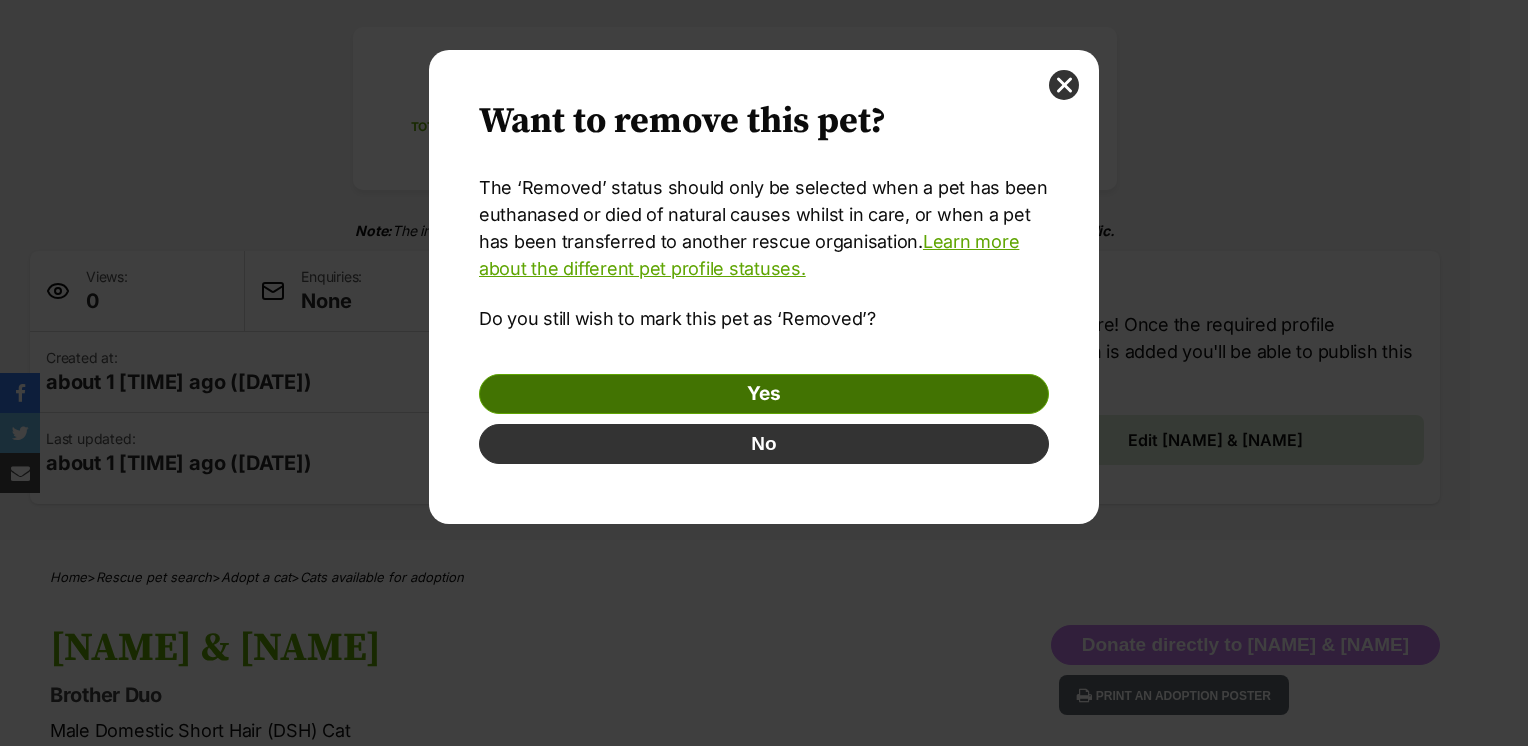 click on "Yes" at bounding box center [764, 394] 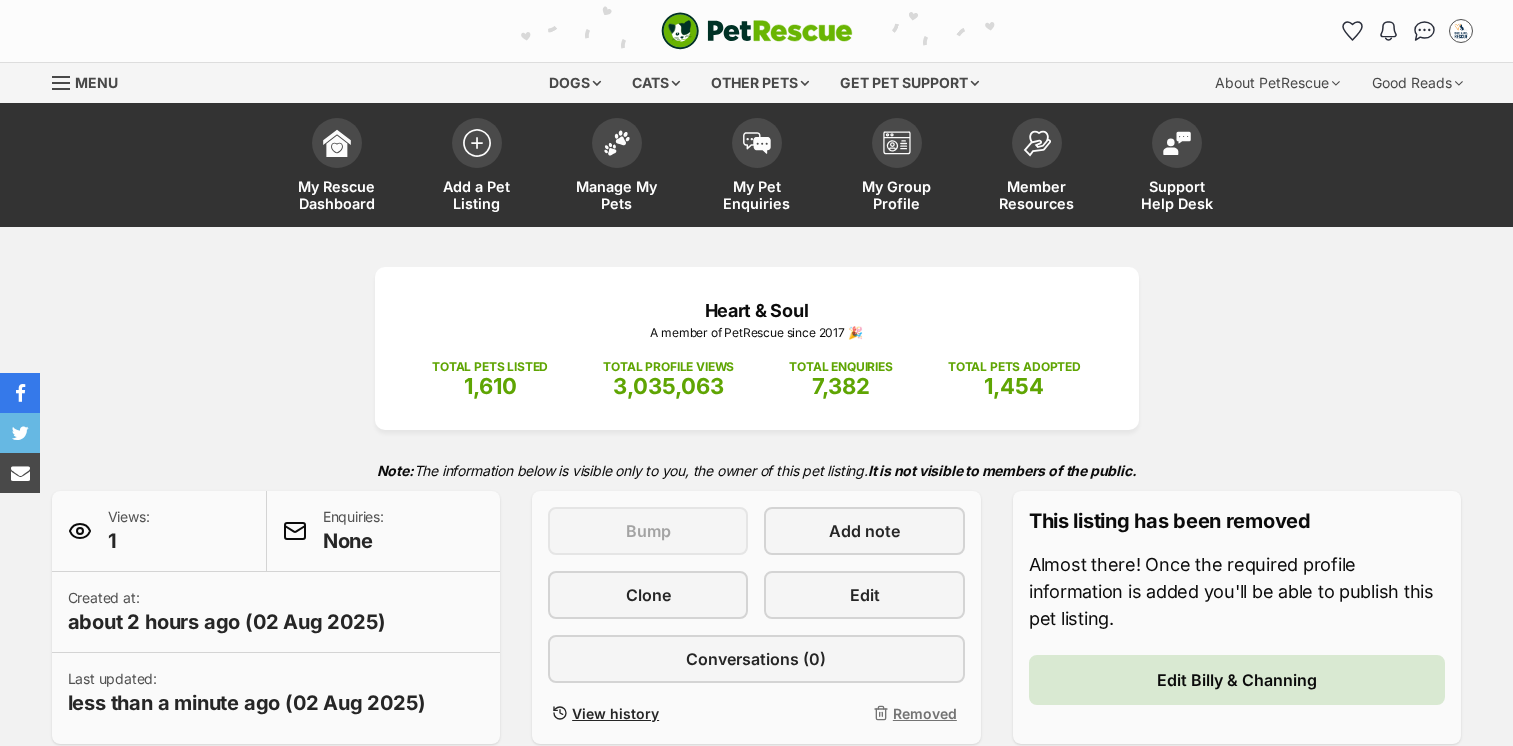 scroll, scrollTop: 0, scrollLeft: 0, axis: both 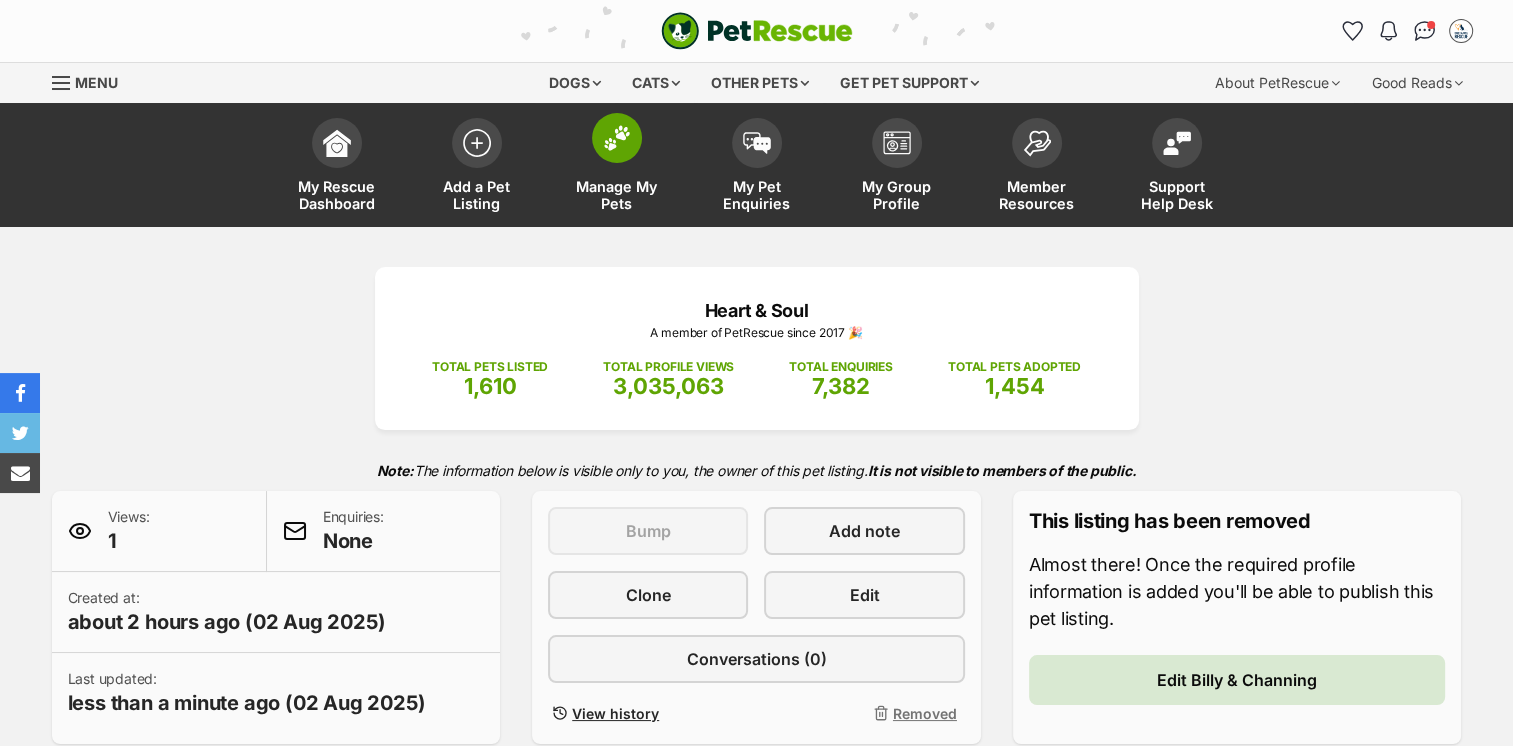 click at bounding box center (617, 138) 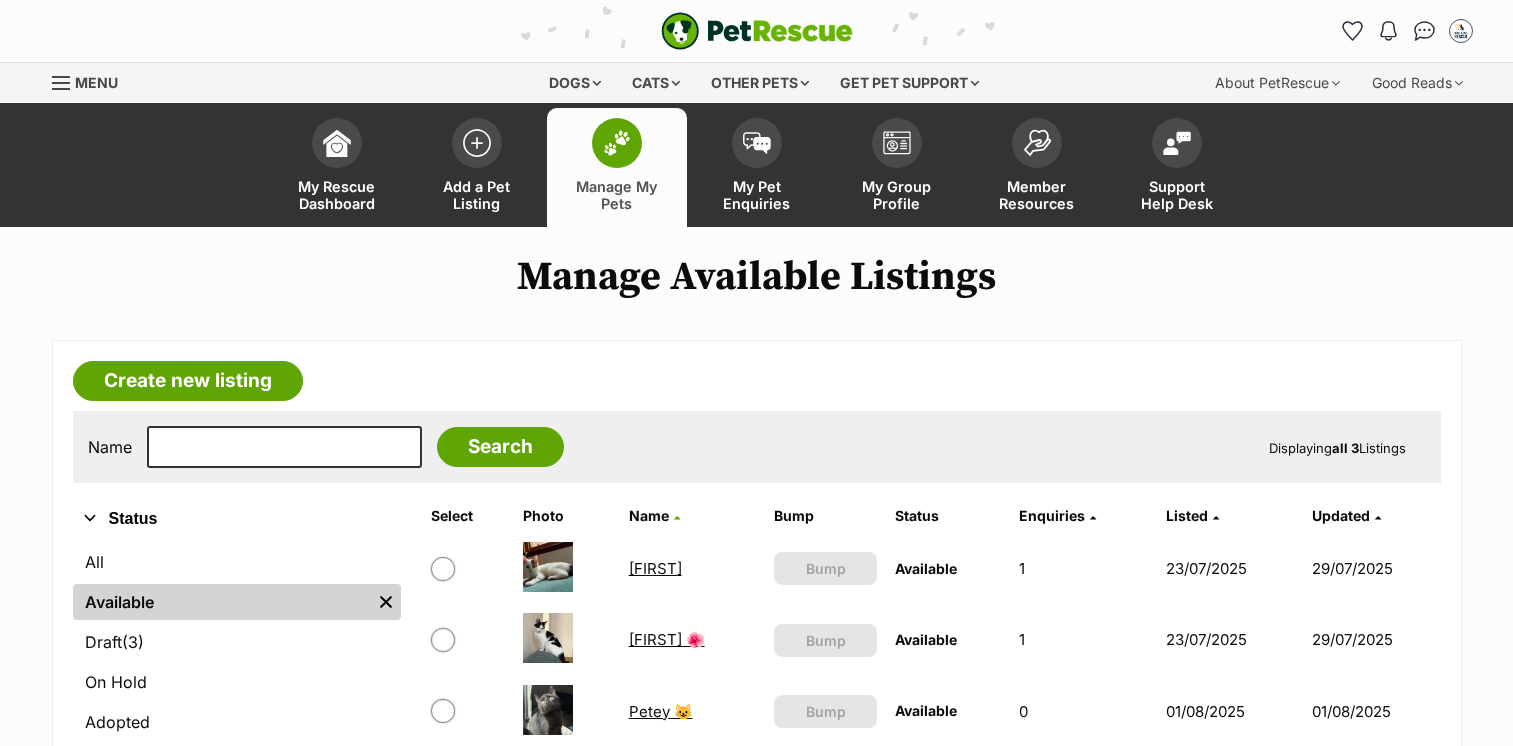 scroll, scrollTop: 0, scrollLeft: 0, axis: both 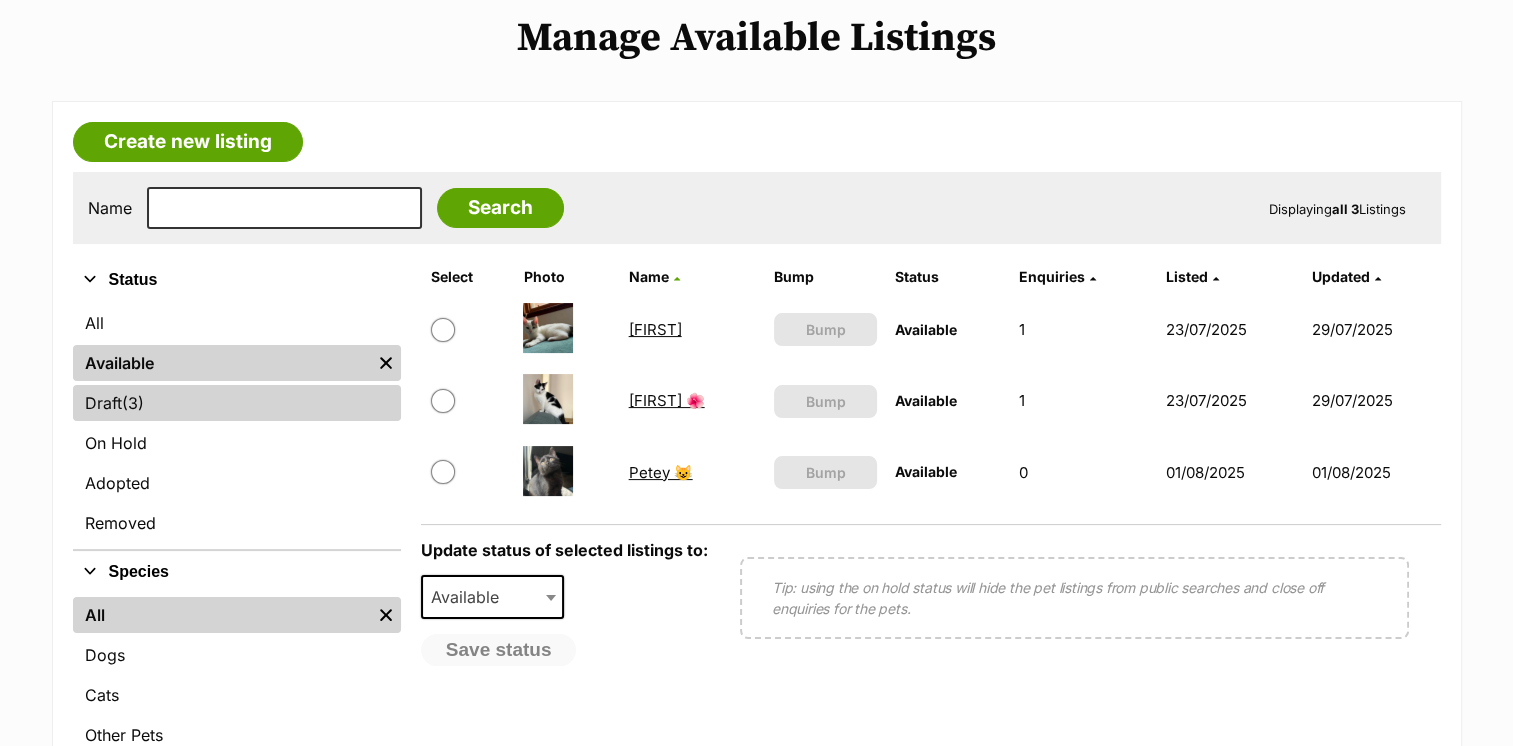 click on "Draft
(3)
Items" at bounding box center [237, 403] 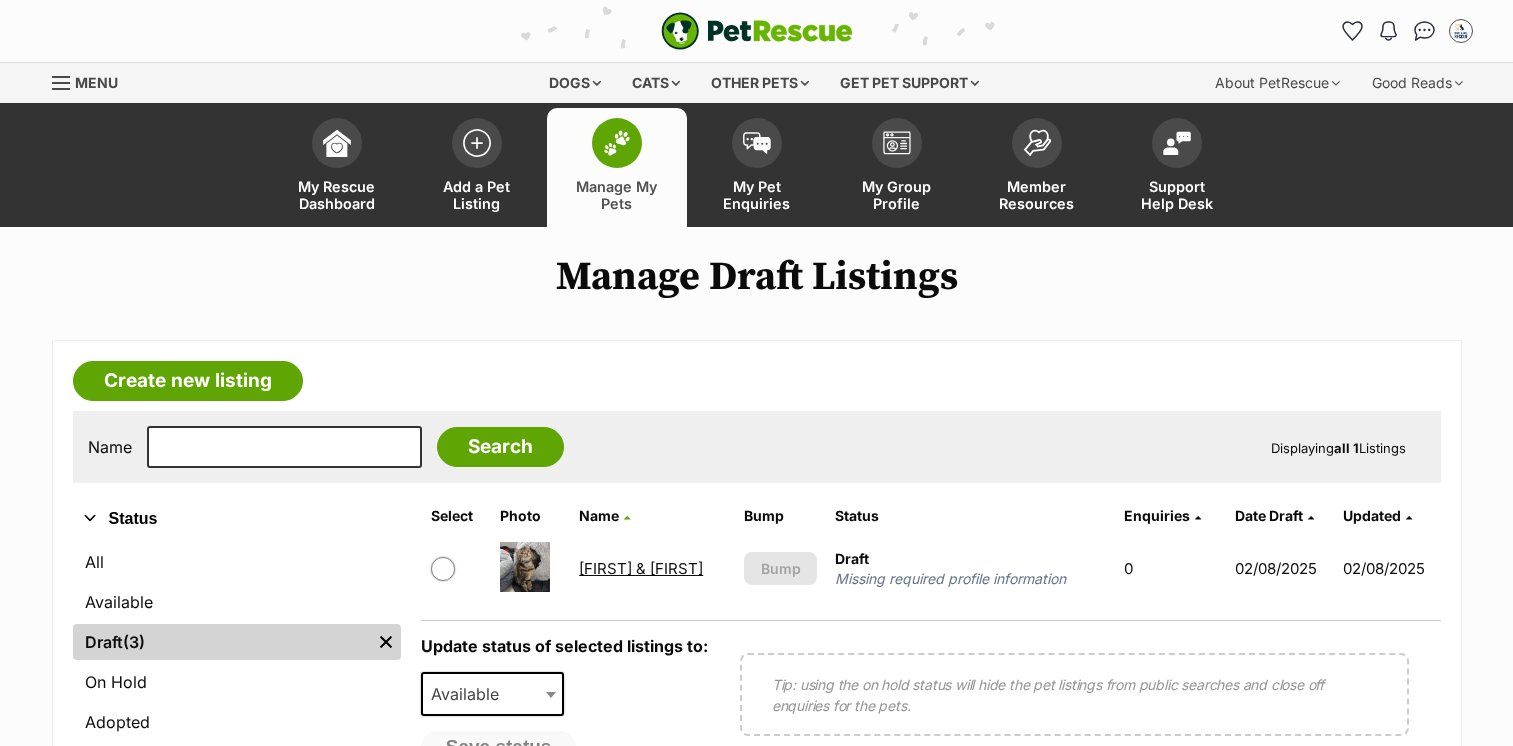scroll, scrollTop: 0, scrollLeft: 0, axis: both 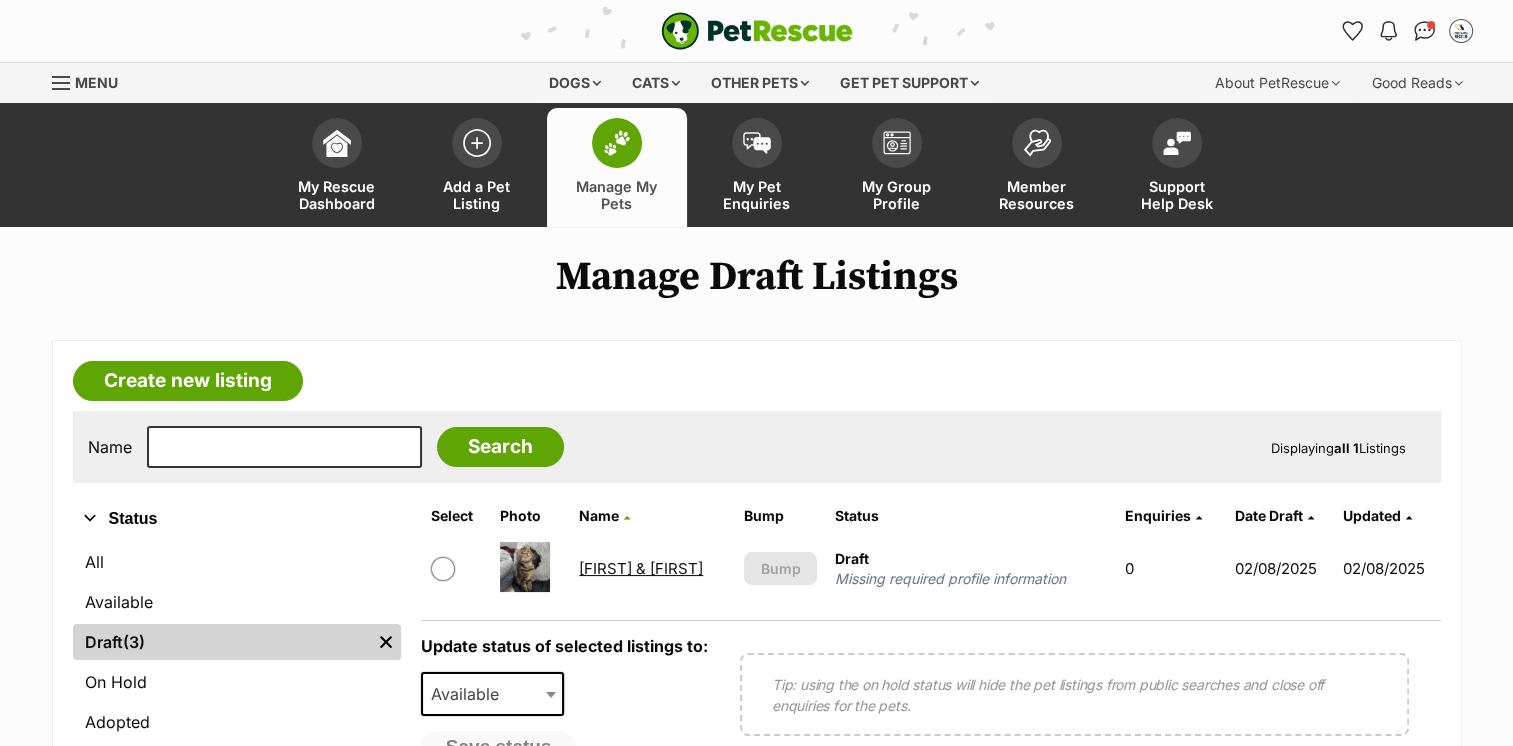 click on "[NAME] & [NAME]" at bounding box center [641, 568] 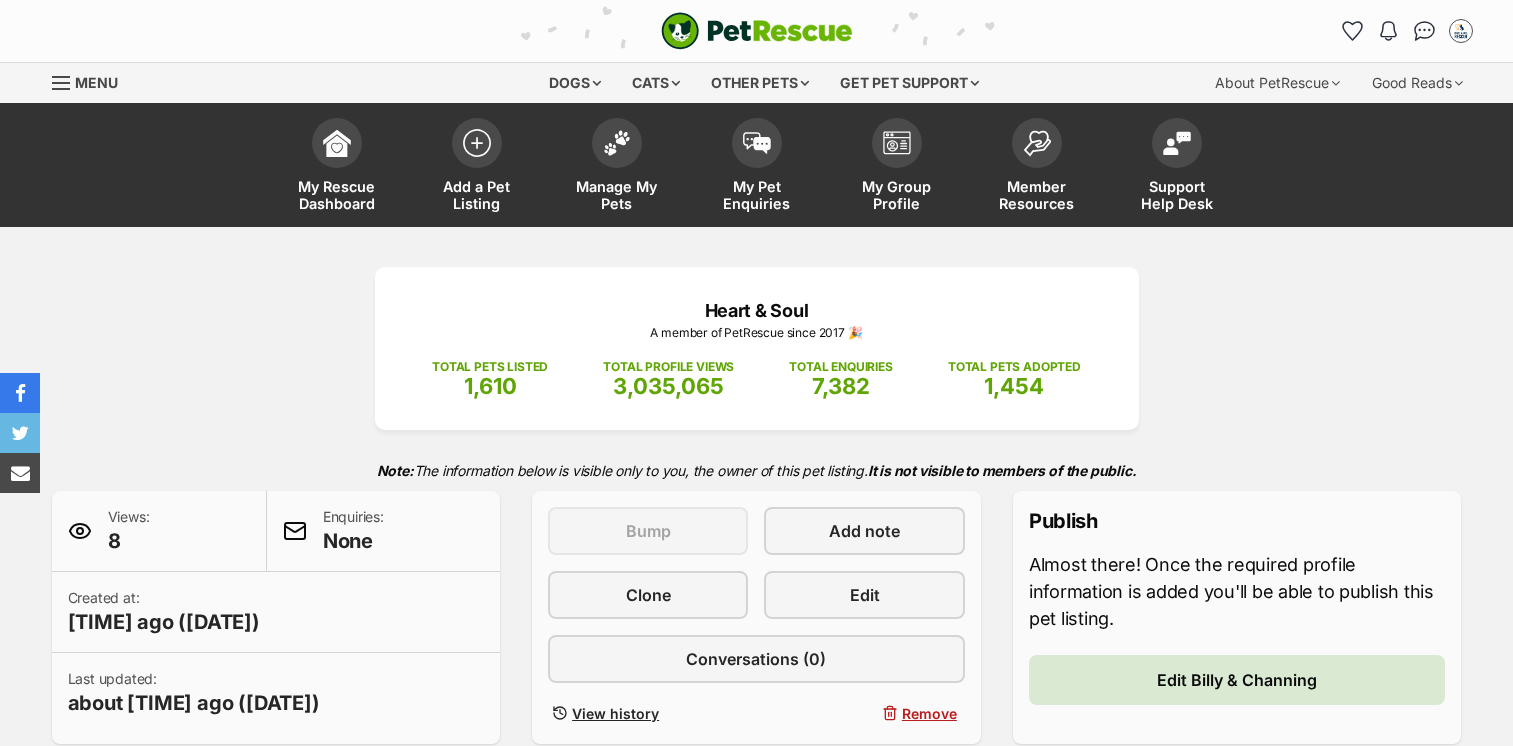 scroll, scrollTop: 0, scrollLeft: 0, axis: both 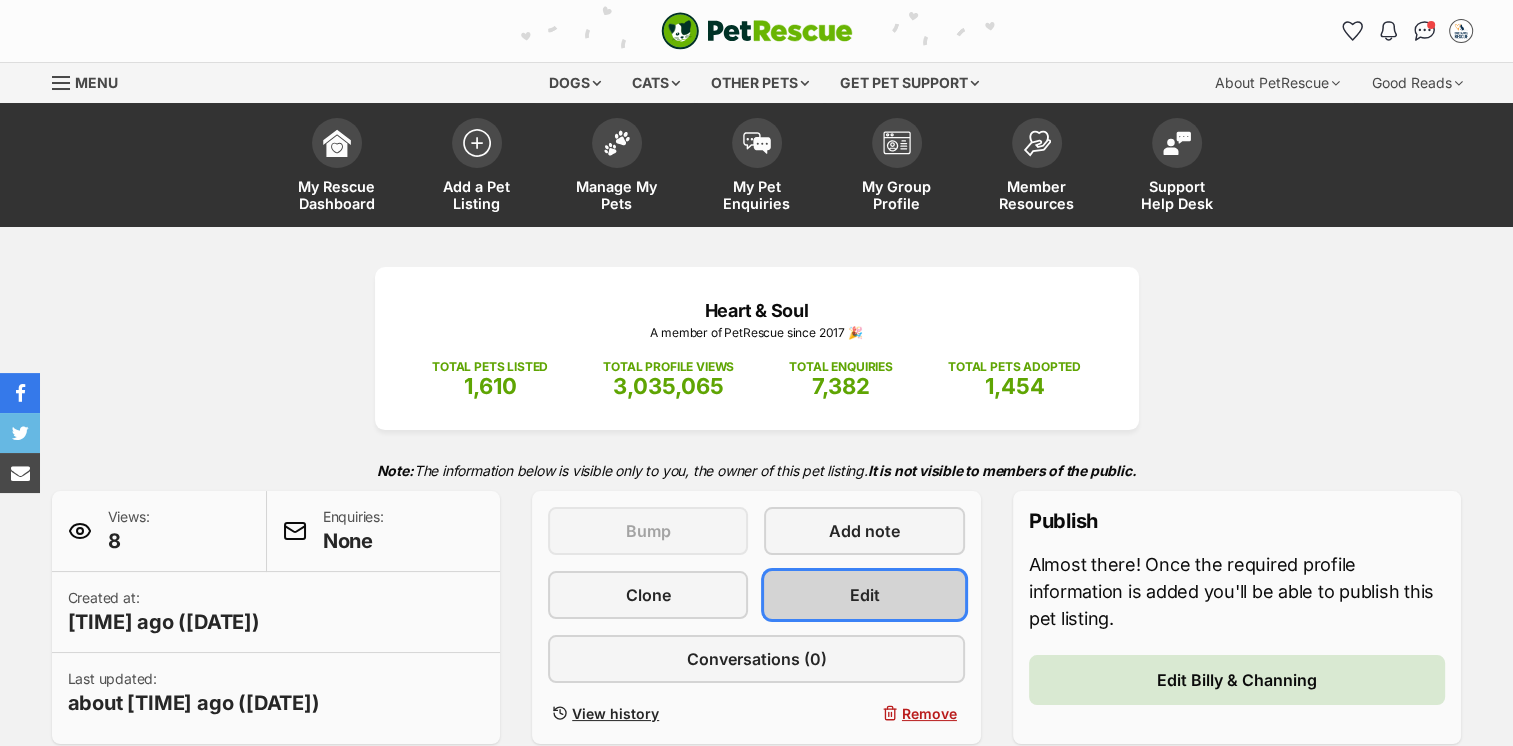click on "Edit" at bounding box center (865, 595) 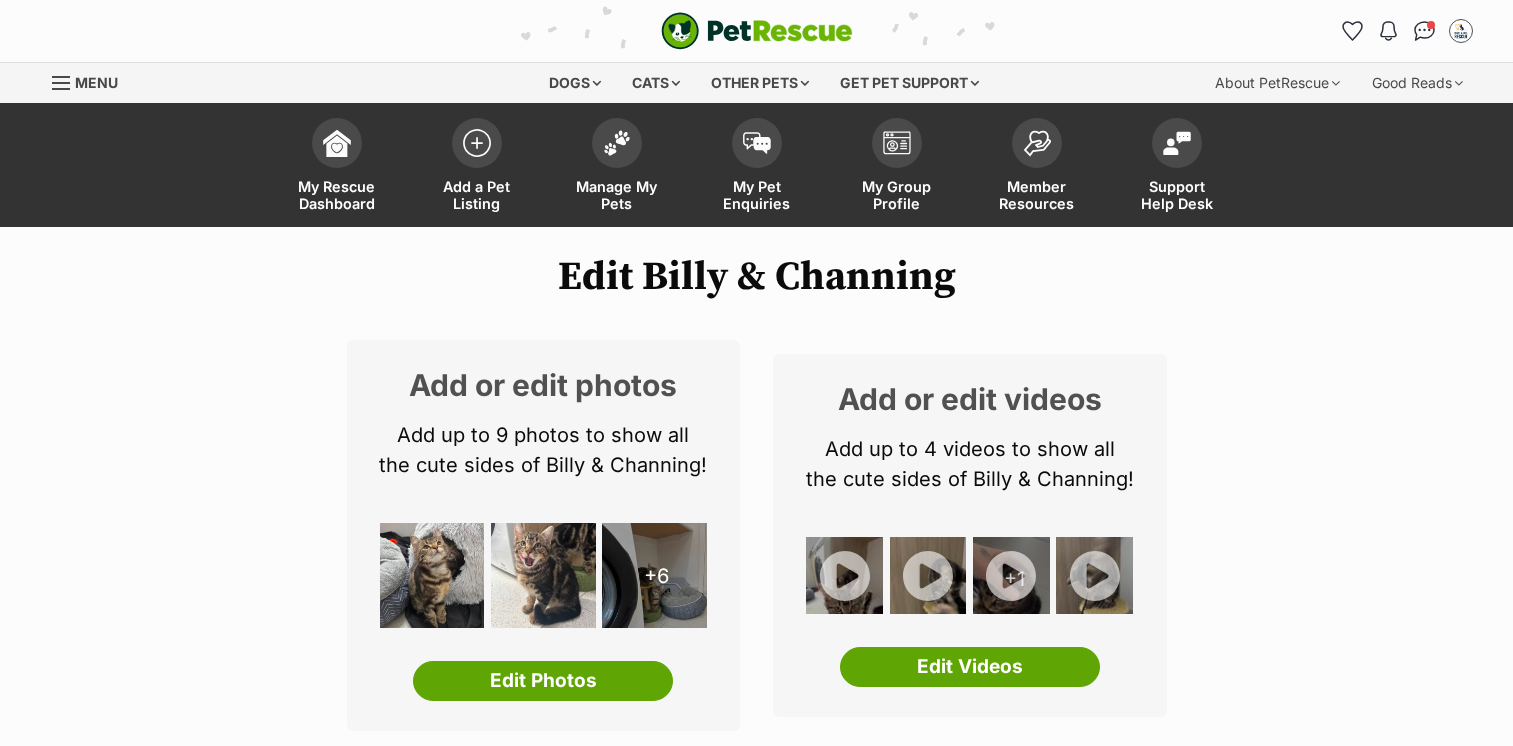 scroll, scrollTop: 0, scrollLeft: 0, axis: both 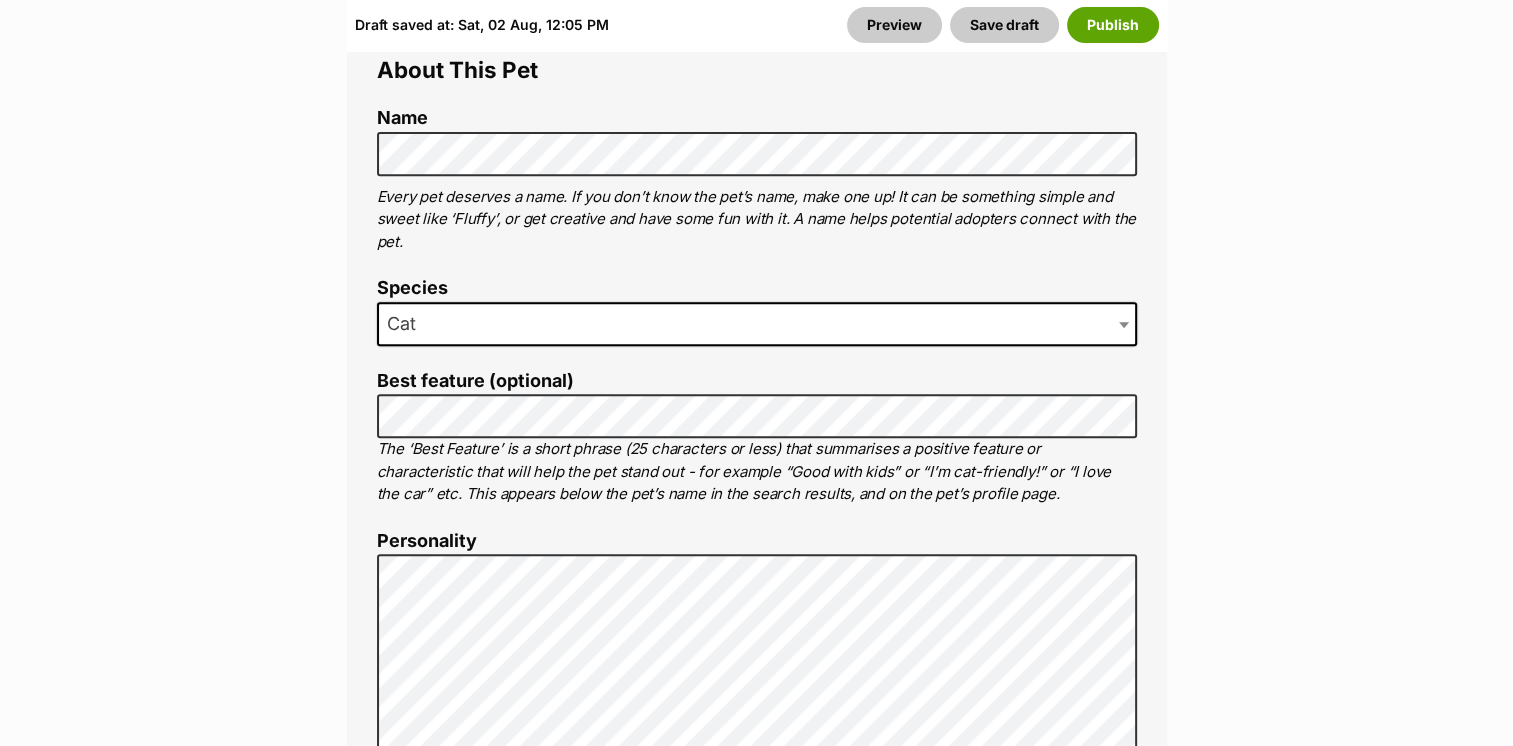 click on "Edit Billy & Channing
Add or edit photos
Add up to 9 photos to show all
the cute sides of Billy & Channing!
+6
Edit Photos
Add or edit videos
Add up to 4 videos to show all
the cute sides of Billy & Channing!
+1
Edit Videos
About This Pet Name
Henlo there, it looks like you might be using the pet name field to indicate that this pet is now on hold - we recommend updating the status to on hold from the  listing page  instead!
Every pet deserves a name. If you don’t know the pet’s name, make one up! It can be something simple and sweet like ‘Fluffy’, or get creative and have some fun with it. A name helps potential adopters connect with the pet.
Species Cat
Best feature (optional)
Personality 6414  characters remaining
How to write a great pet profile  for more tips and our  Pet Listing Rules  for more info.
Generate a profile using AI
Beta
." at bounding box center [756, 3701] 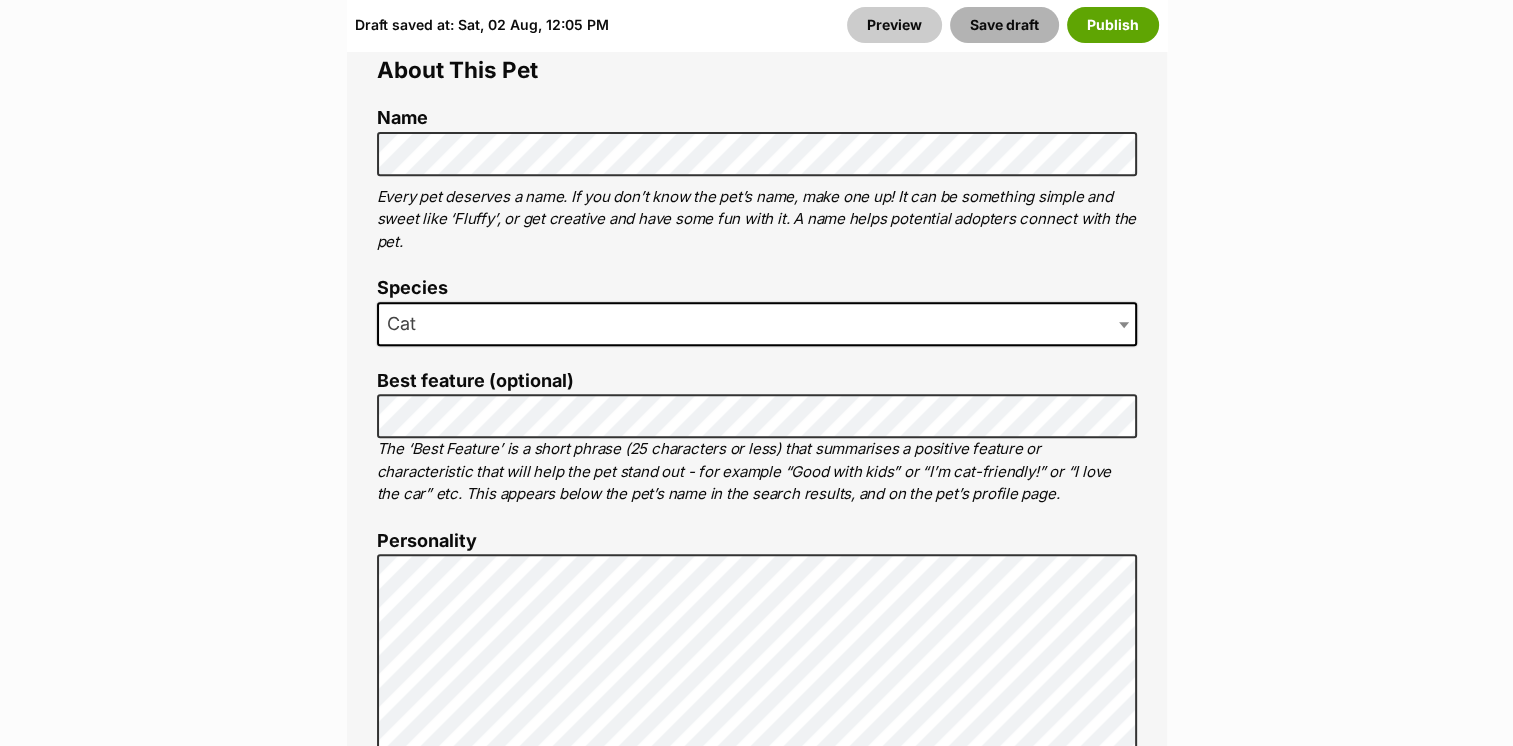 click on "Save draft" at bounding box center [1004, 25] 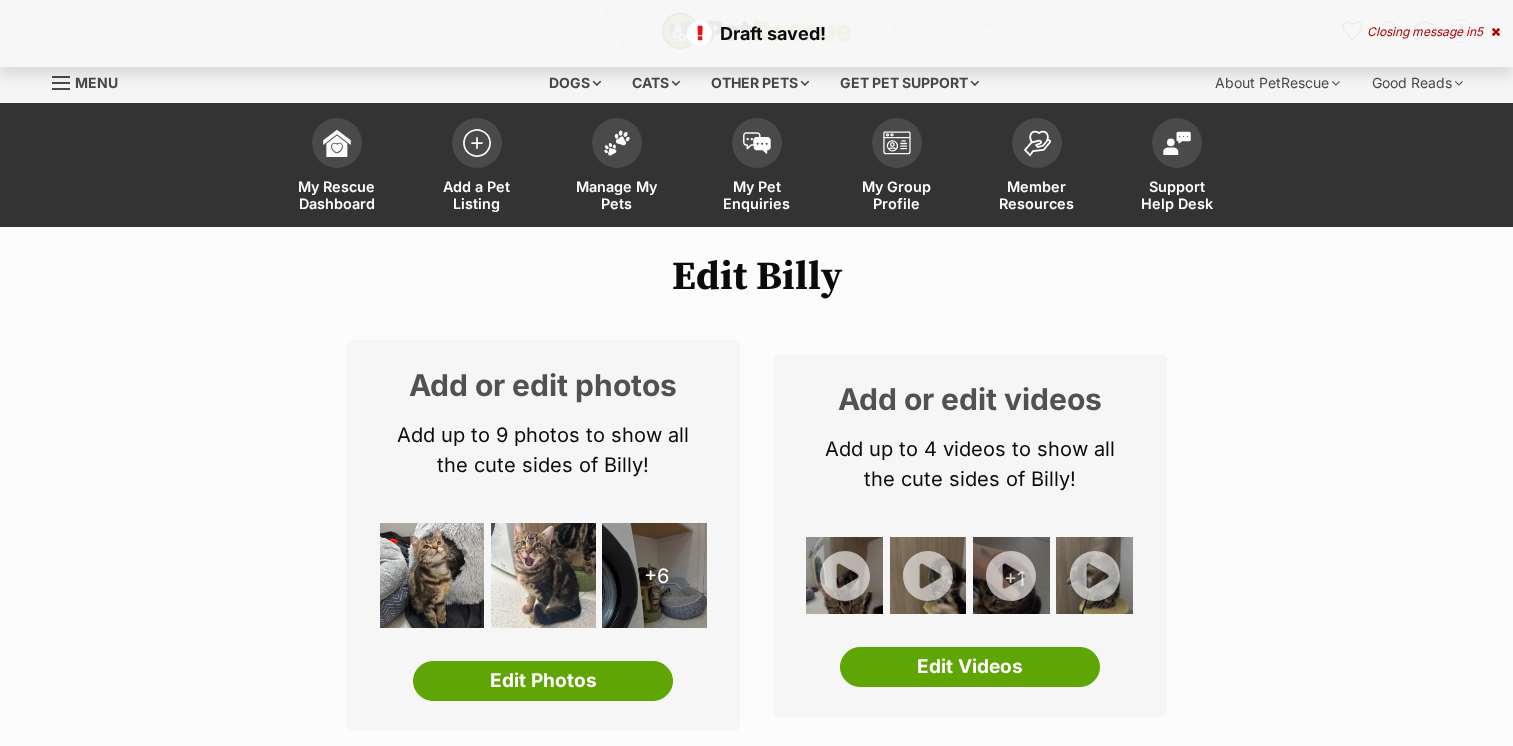 scroll, scrollTop: 0, scrollLeft: 0, axis: both 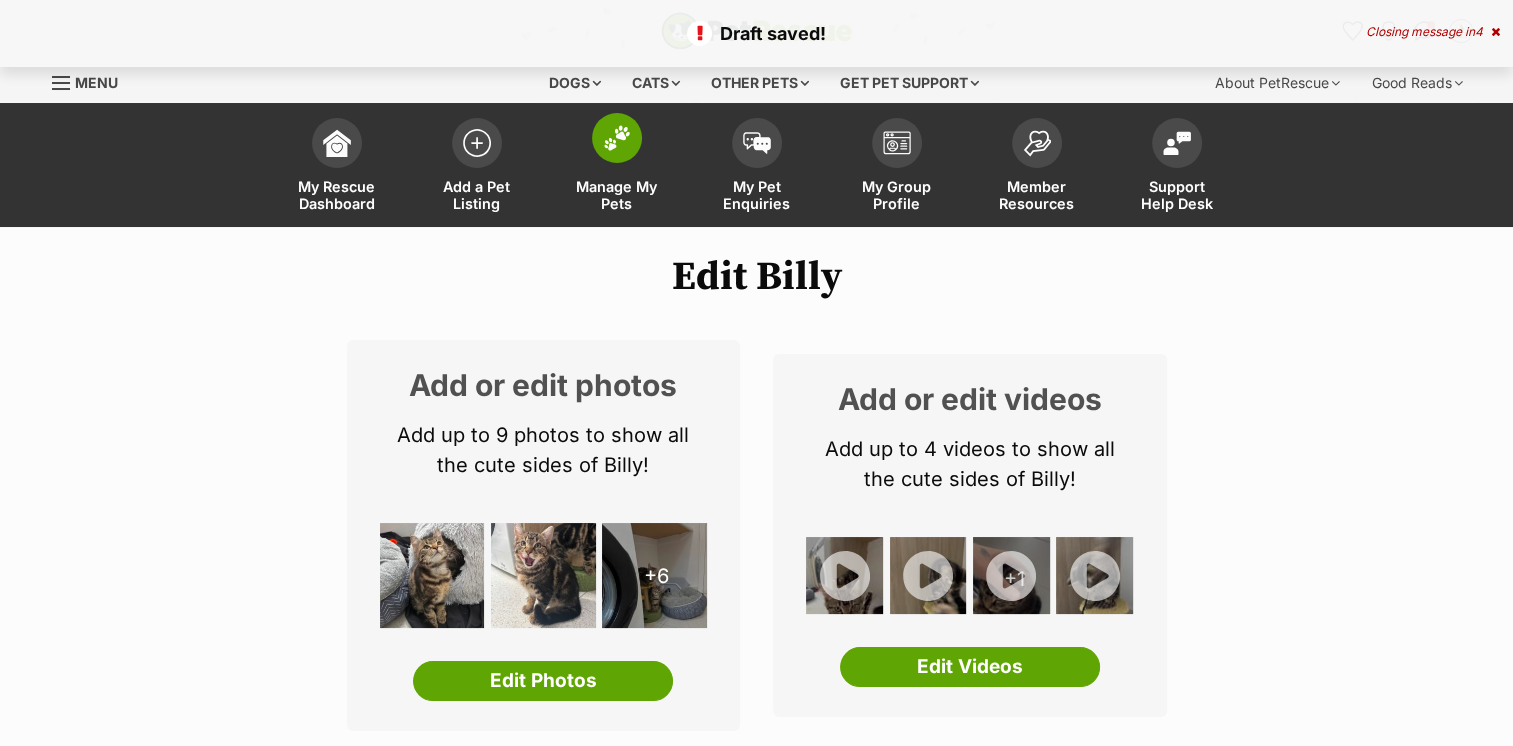 click at bounding box center (617, 138) 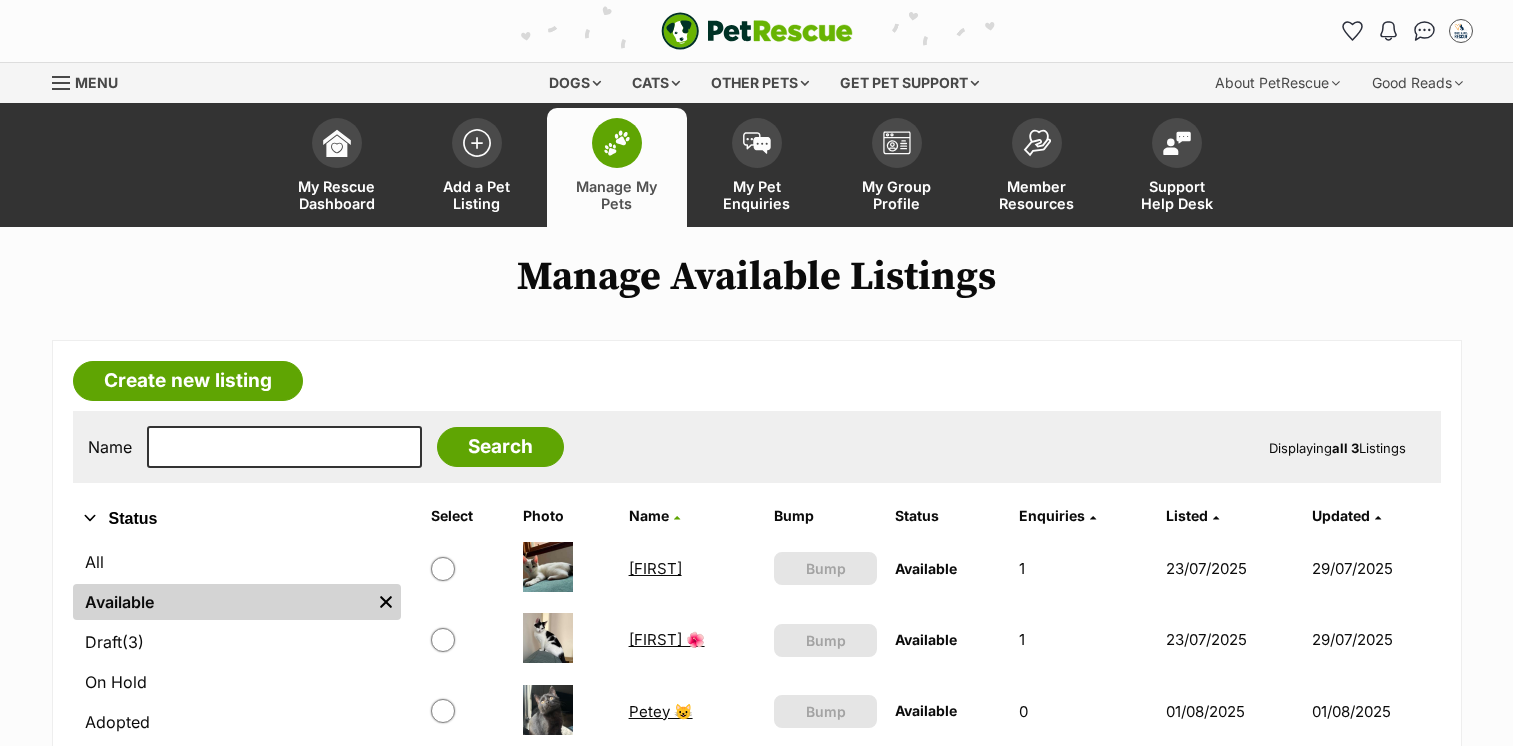 scroll, scrollTop: 0, scrollLeft: 0, axis: both 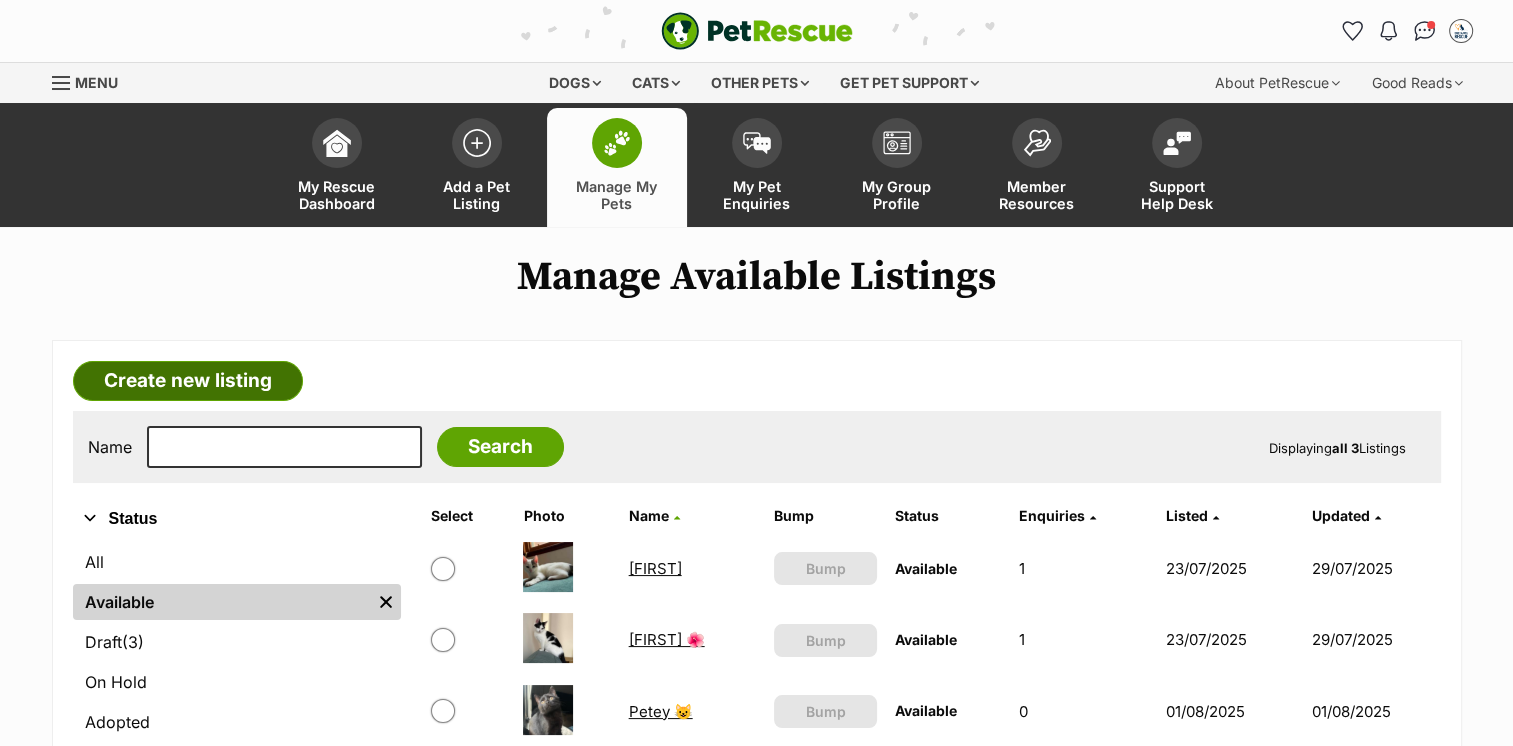 click on "Create new listing" at bounding box center (188, 381) 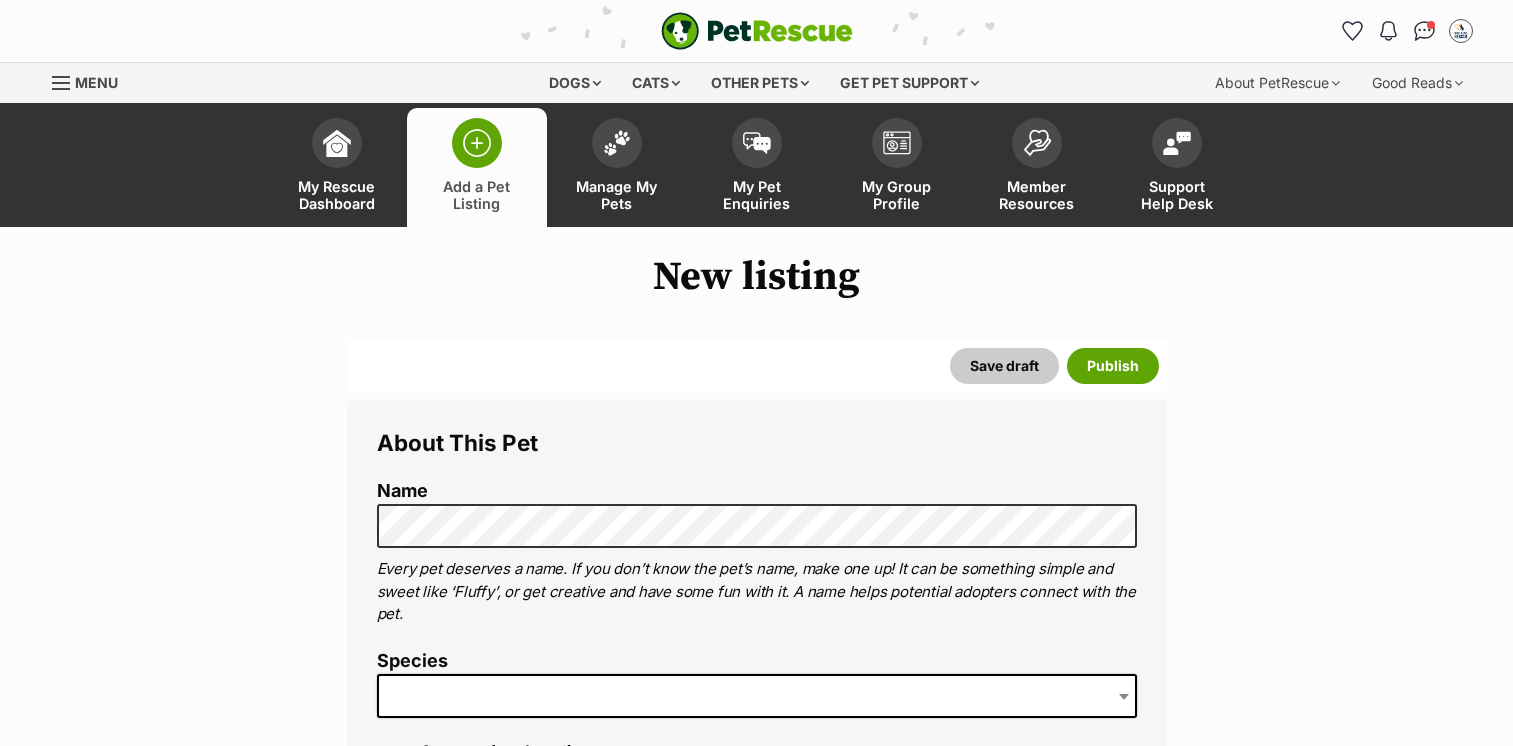 scroll, scrollTop: 0, scrollLeft: 0, axis: both 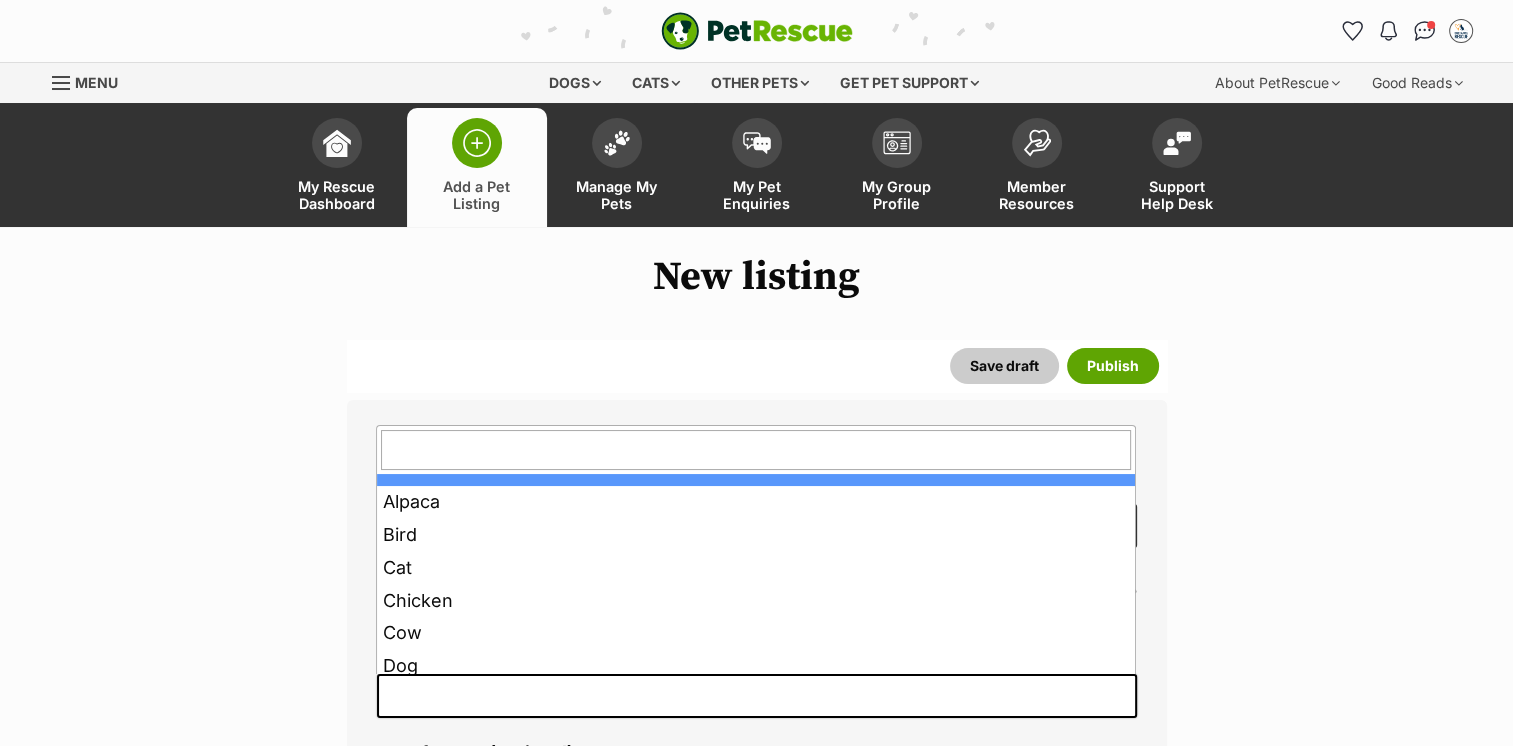 click at bounding box center (757, 696) 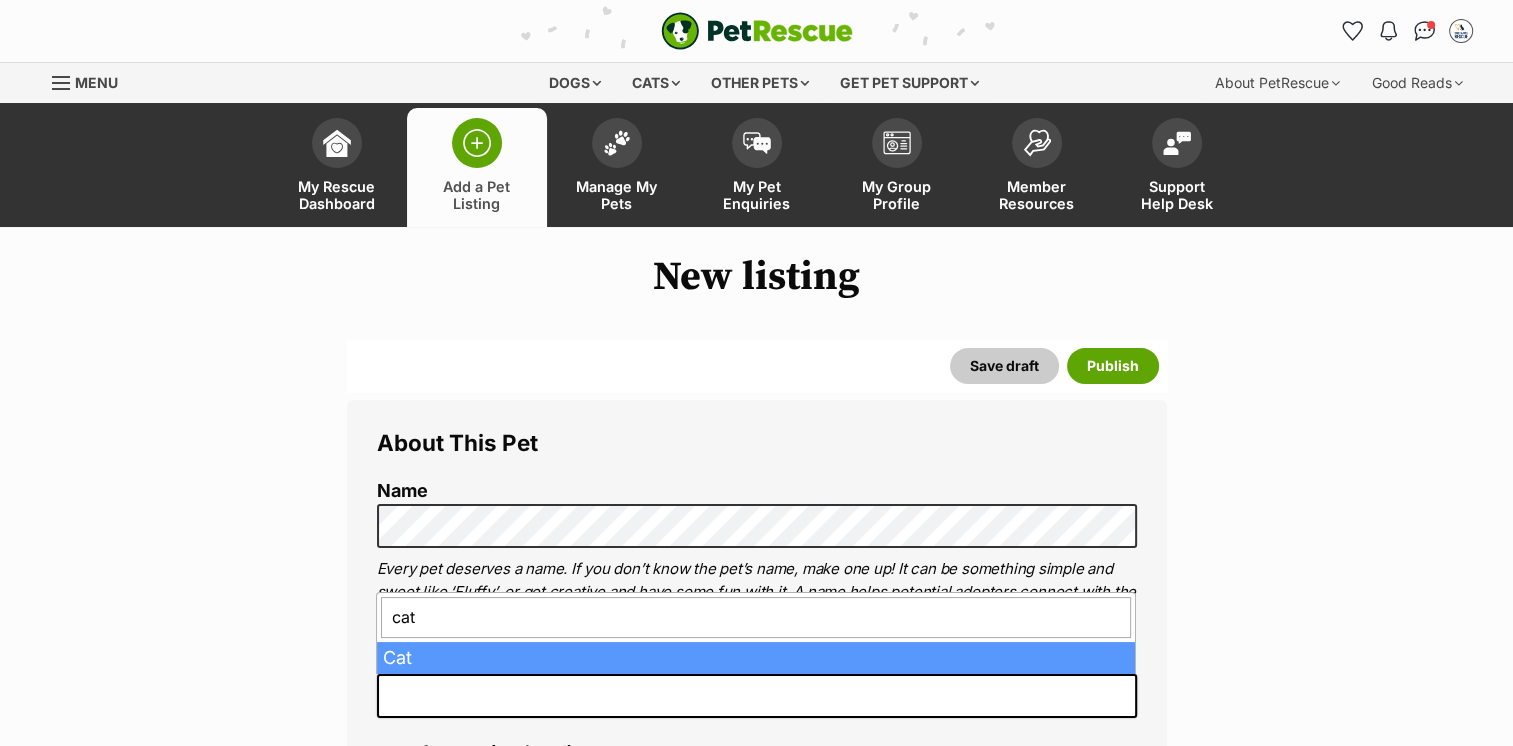 type on "cat" 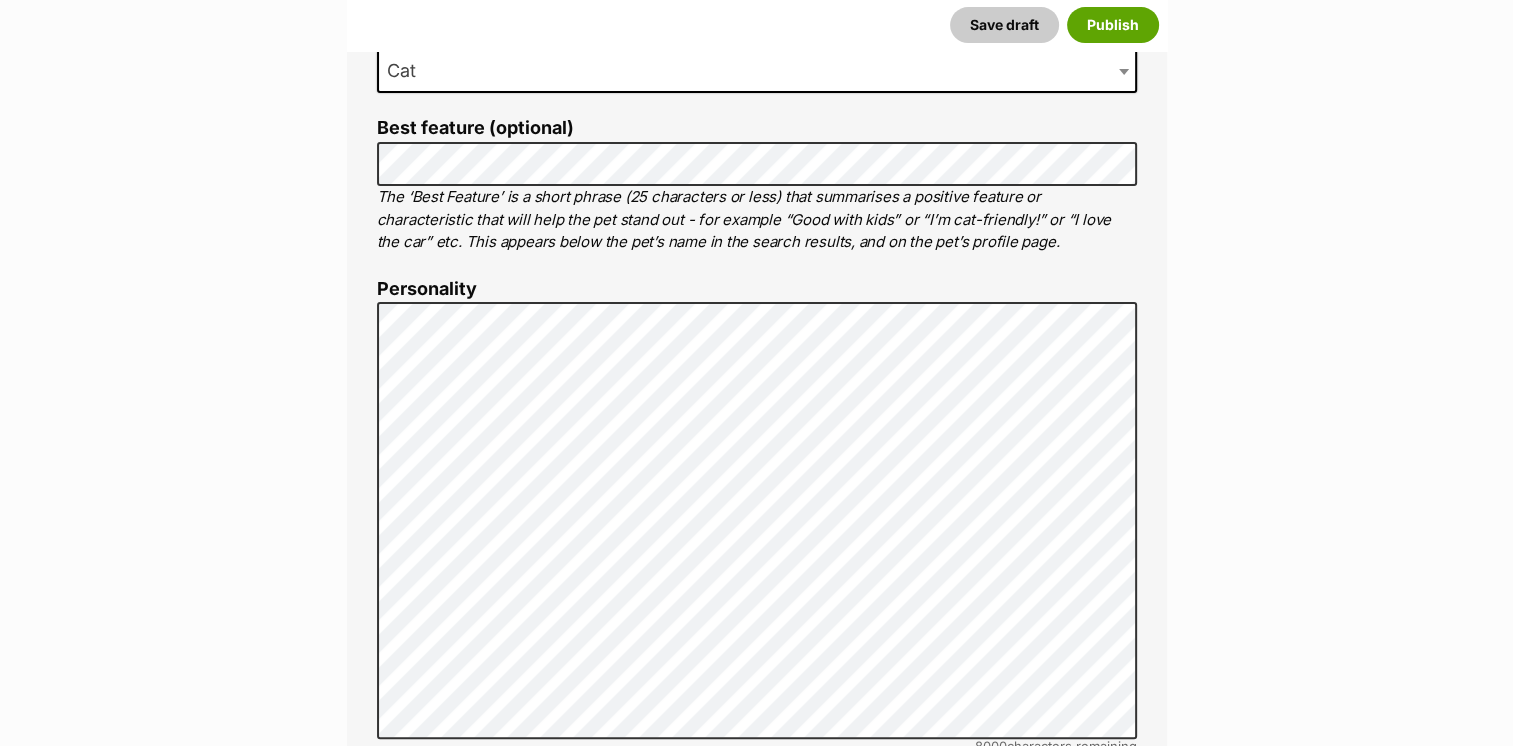 scroll, scrollTop: 644, scrollLeft: 0, axis: vertical 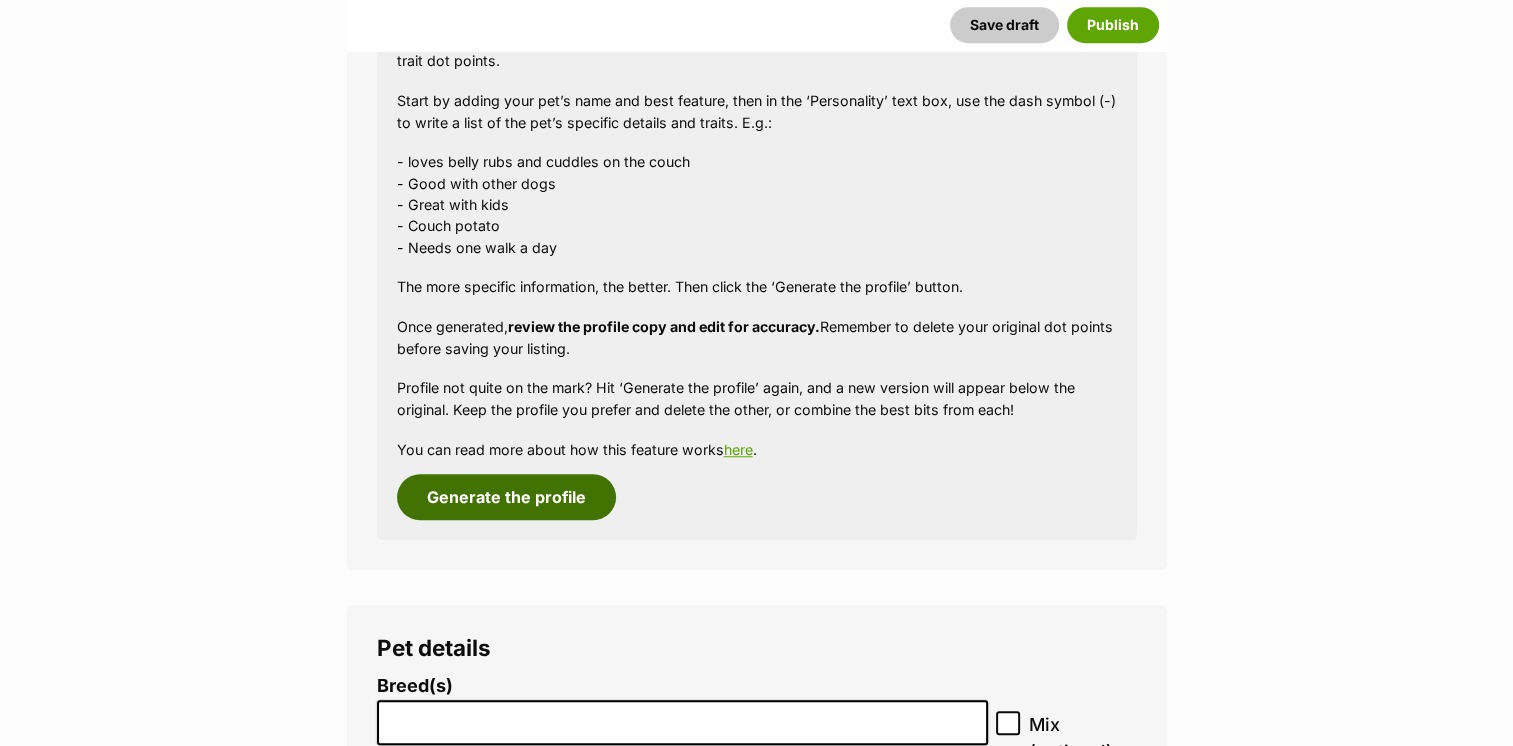 click on "Generate the profile" at bounding box center (506, 497) 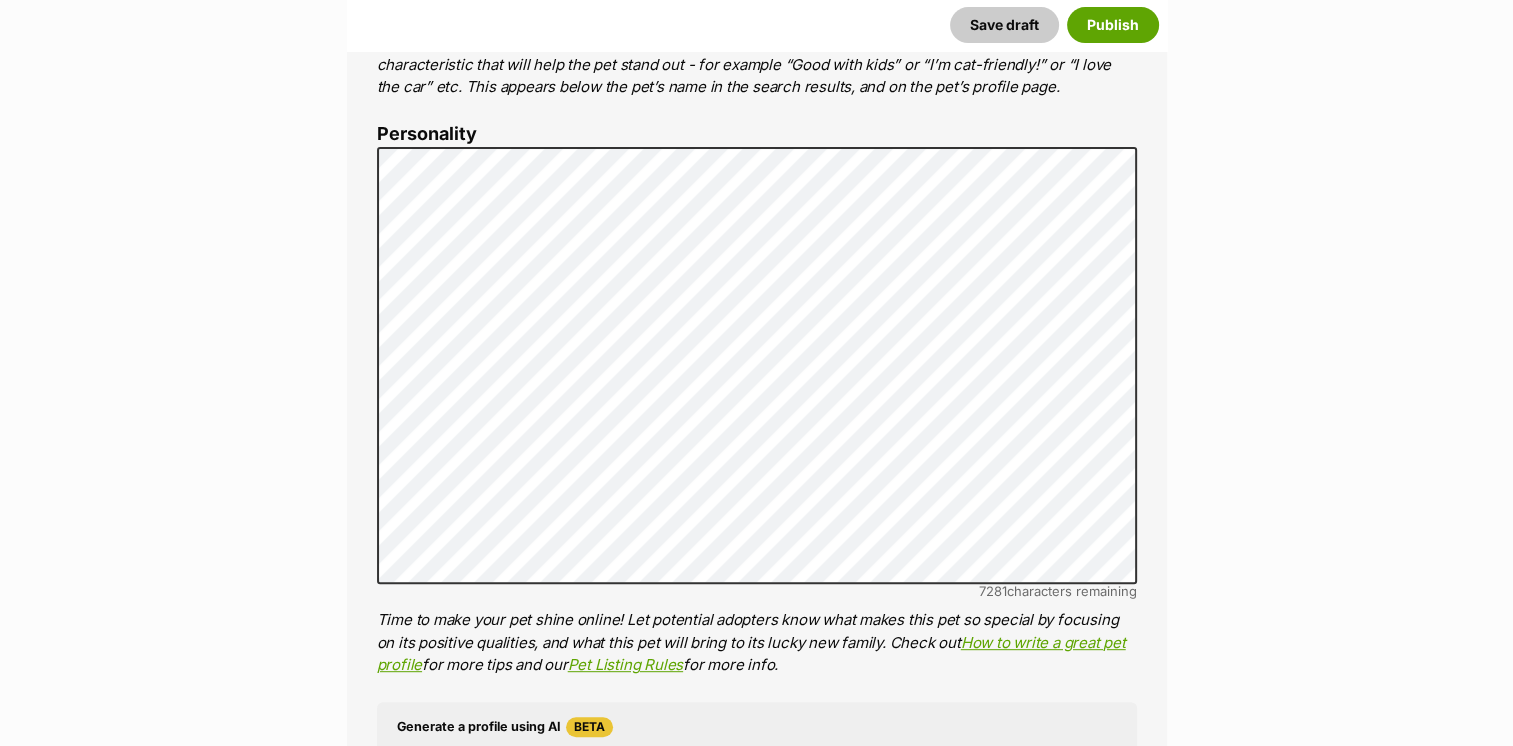 scroll, scrollTop: 772, scrollLeft: 0, axis: vertical 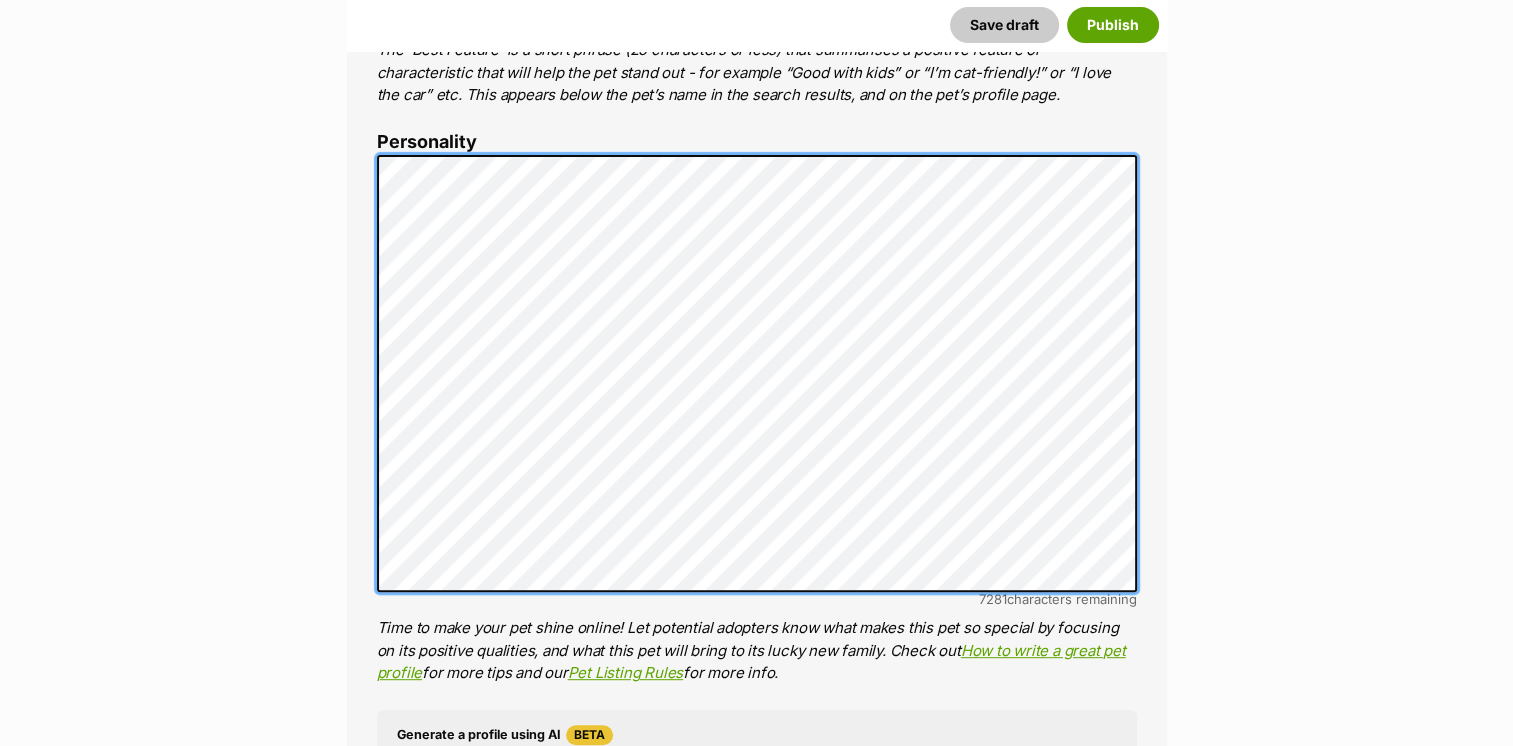click on "Personality 7281  characters remaining
Time to make your pet shine online! Let potential adopters know what makes this pet so special by focusing on its positive qualities, and what this pet will bring to its lucky new family. Check out  How to write a great pet profile  for more tips and our  Pet Listing Rules  for more info." at bounding box center [757, 408] 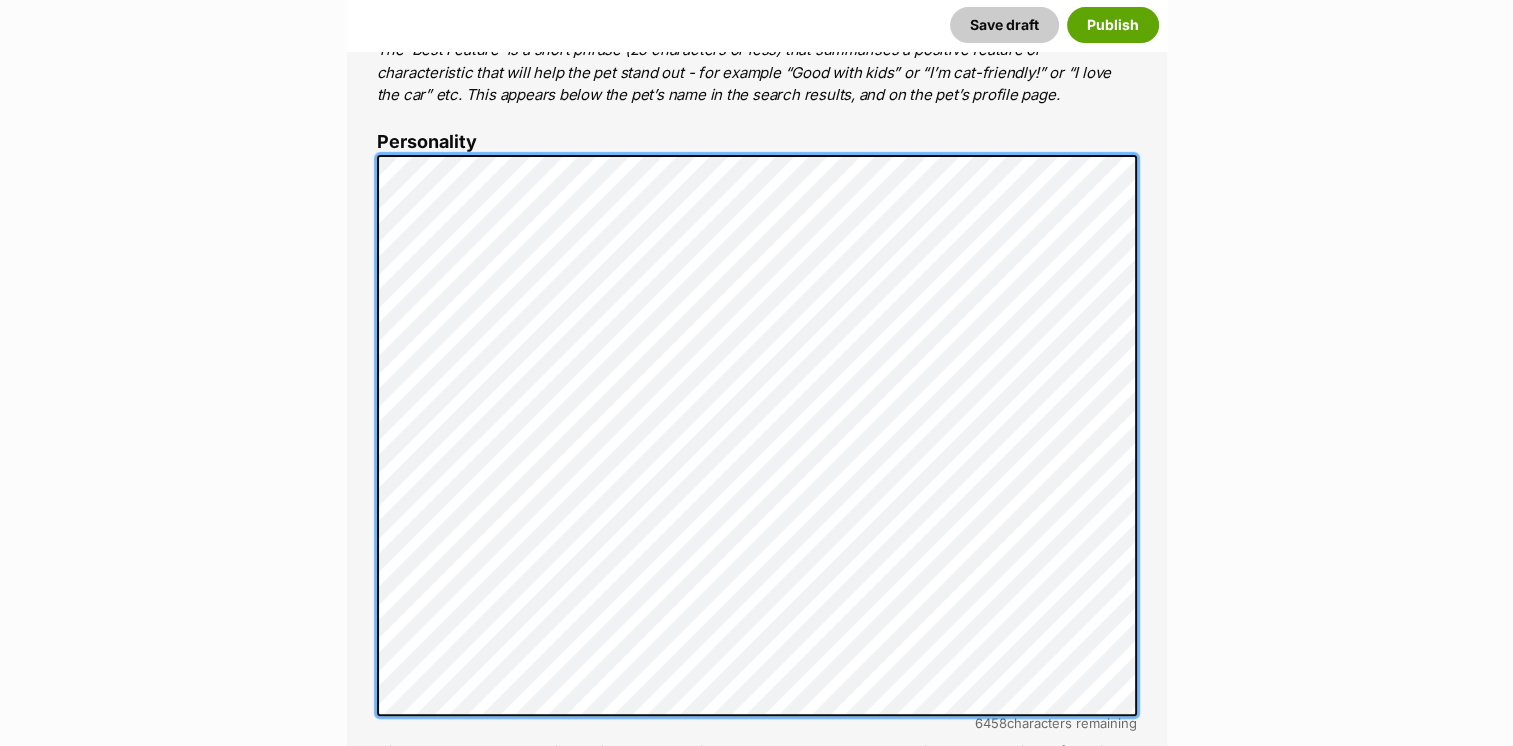 click on "About This Pet Name
Henlo there, it looks like you might be using the pet name field to indicate that this pet is now on hold - we recommend updating the status to on hold from the listing page instead!
Every pet deserves a name. If you don’t know the pet’s name, make one up! It can be something simple and sweet like ‘Fluffy’, or get creative and have some fun with it. A name helps potential adopters connect with the pet.
Species Cat
Best feature (optional)
The ‘Best Feature’ is a short phrase (25 characters or less) that summarises a positive feature or characteristic that will help the pet stand out - for example “Good with kids” or “I’m cat-friendly!” or “I love the car” etc. This appears below the pet’s name in the search results, and on the pet’s profile page.
Personality 6458  characters remaining
How to write a great pet profile  for more tips and our  Pet Listing Rules  for more info.
Generate a profile using AI
Beta
." at bounding box center (757, 526) 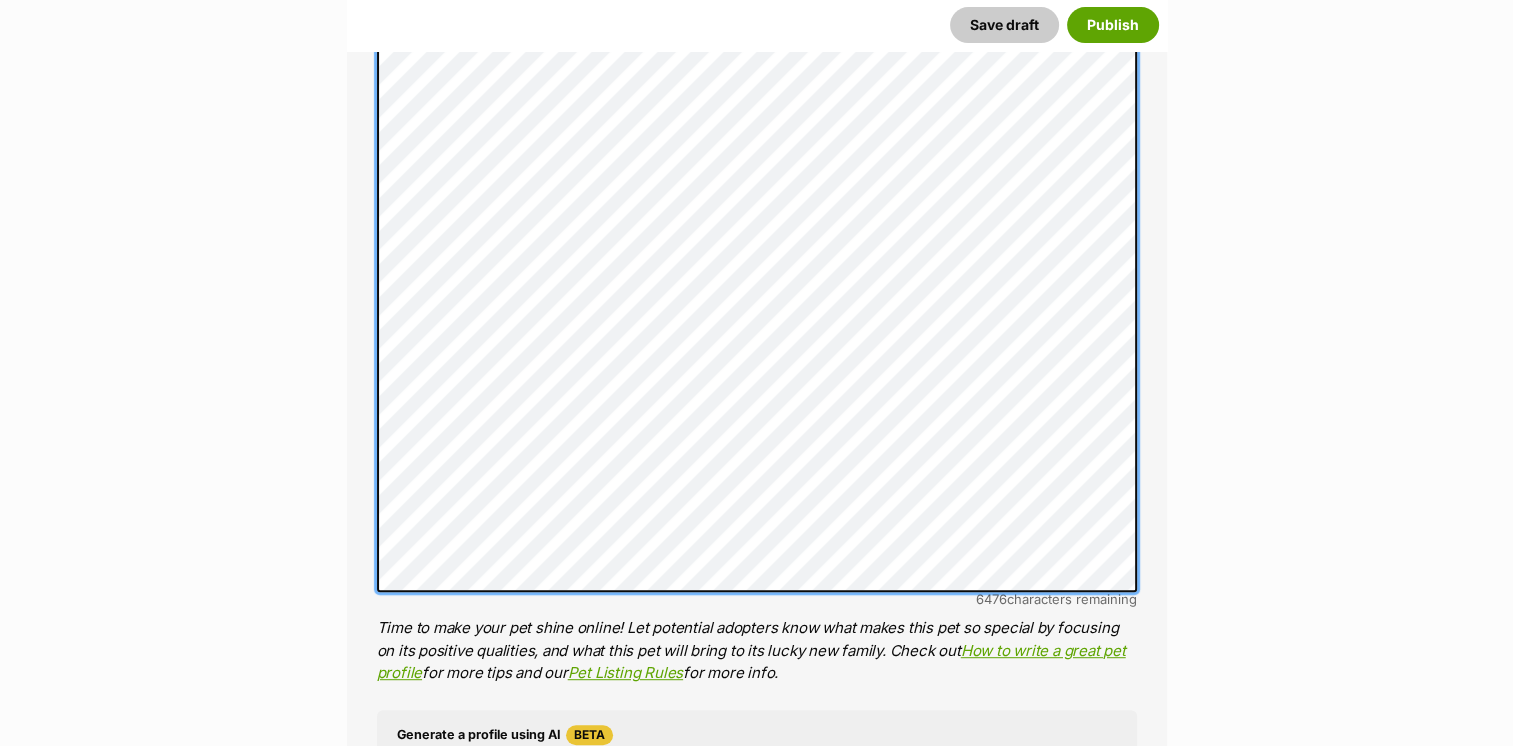 scroll, scrollTop: 887, scrollLeft: 0, axis: vertical 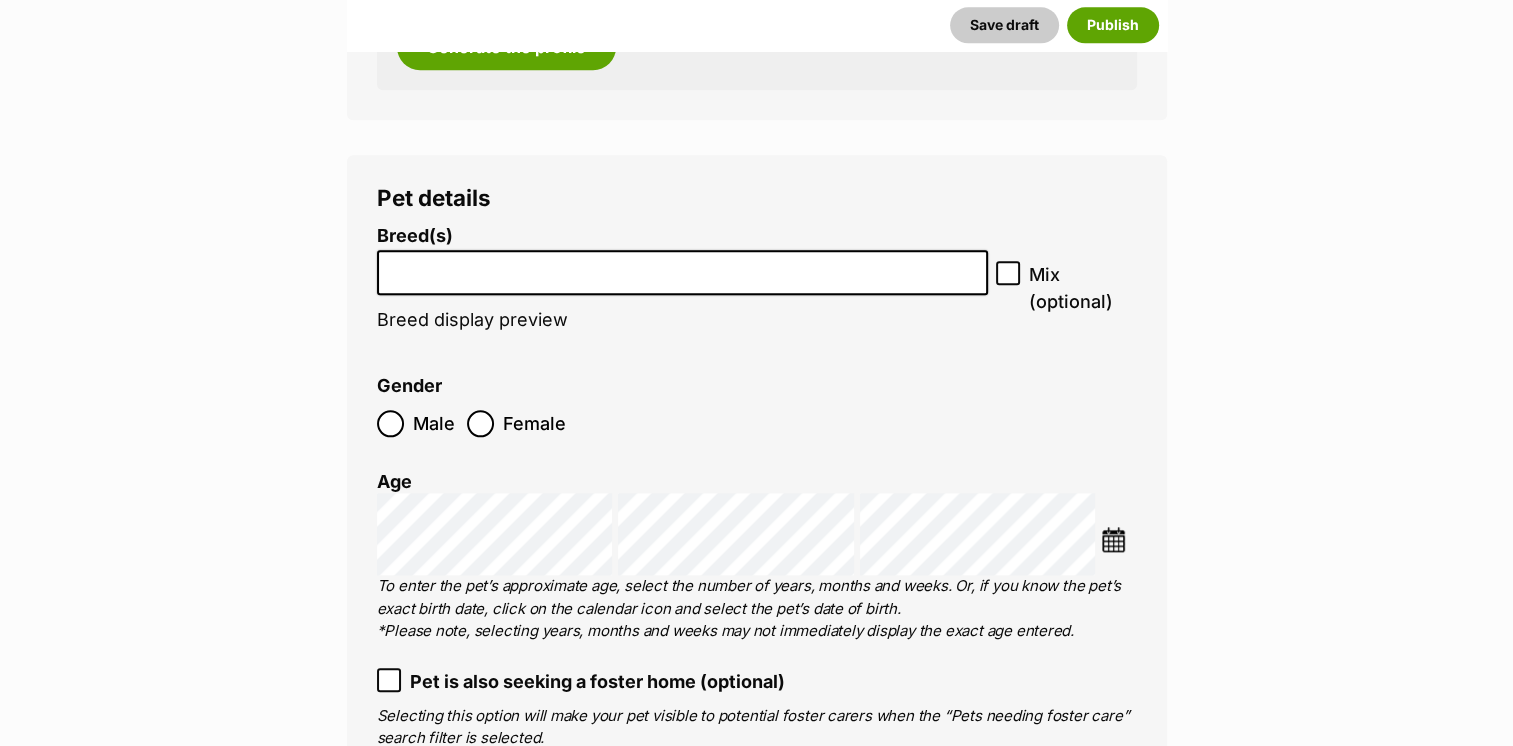 click at bounding box center [683, 267] 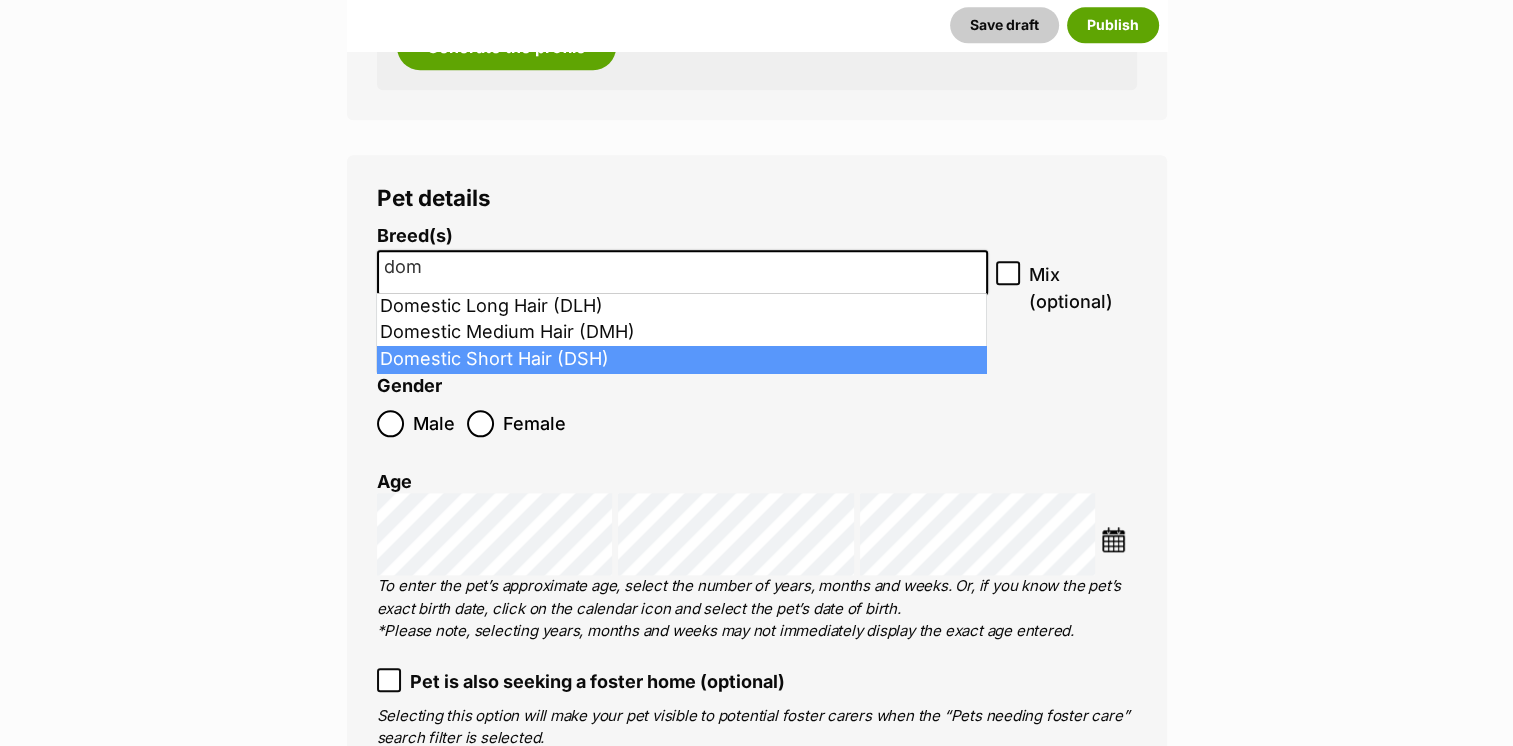 type on "dom" 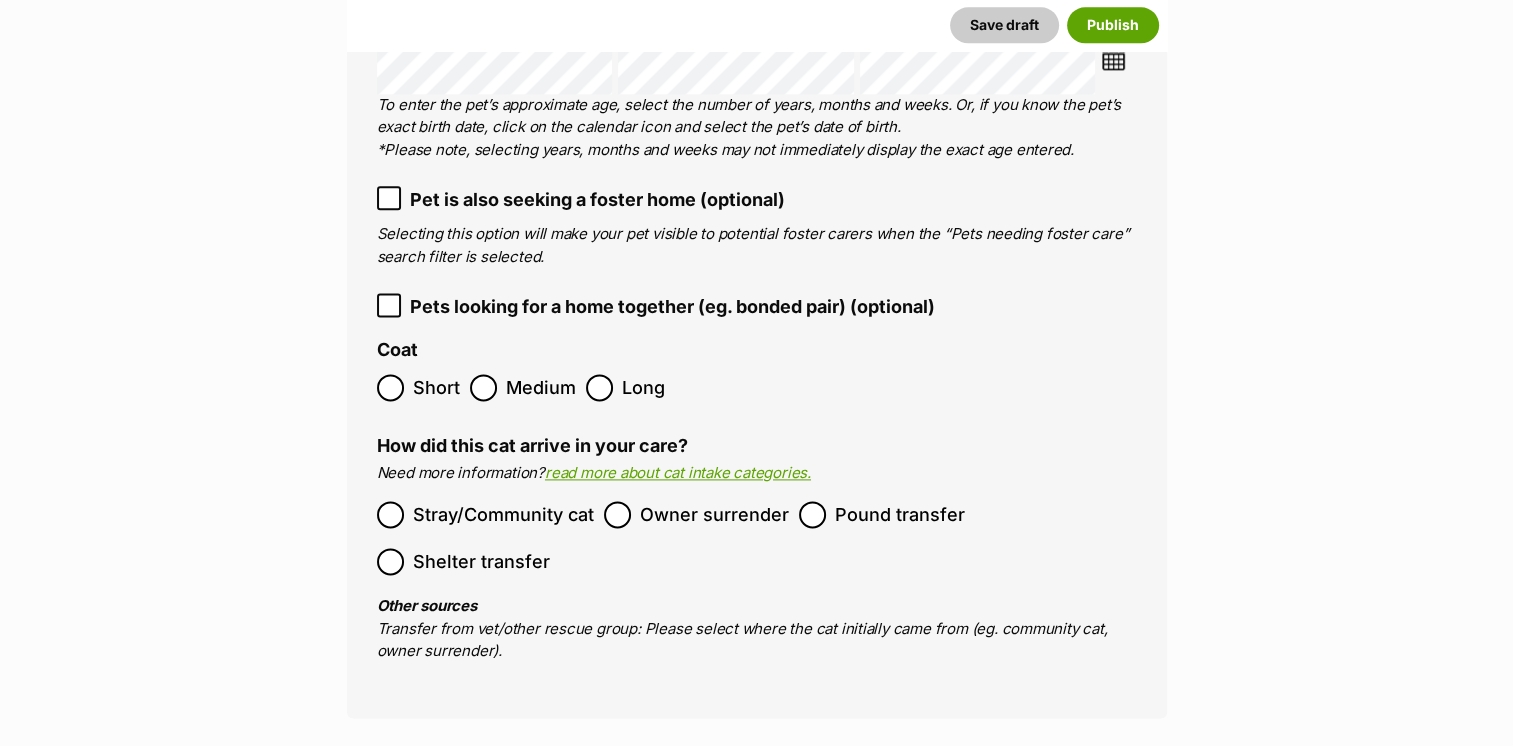scroll, scrollTop: 2592, scrollLeft: 0, axis: vertical 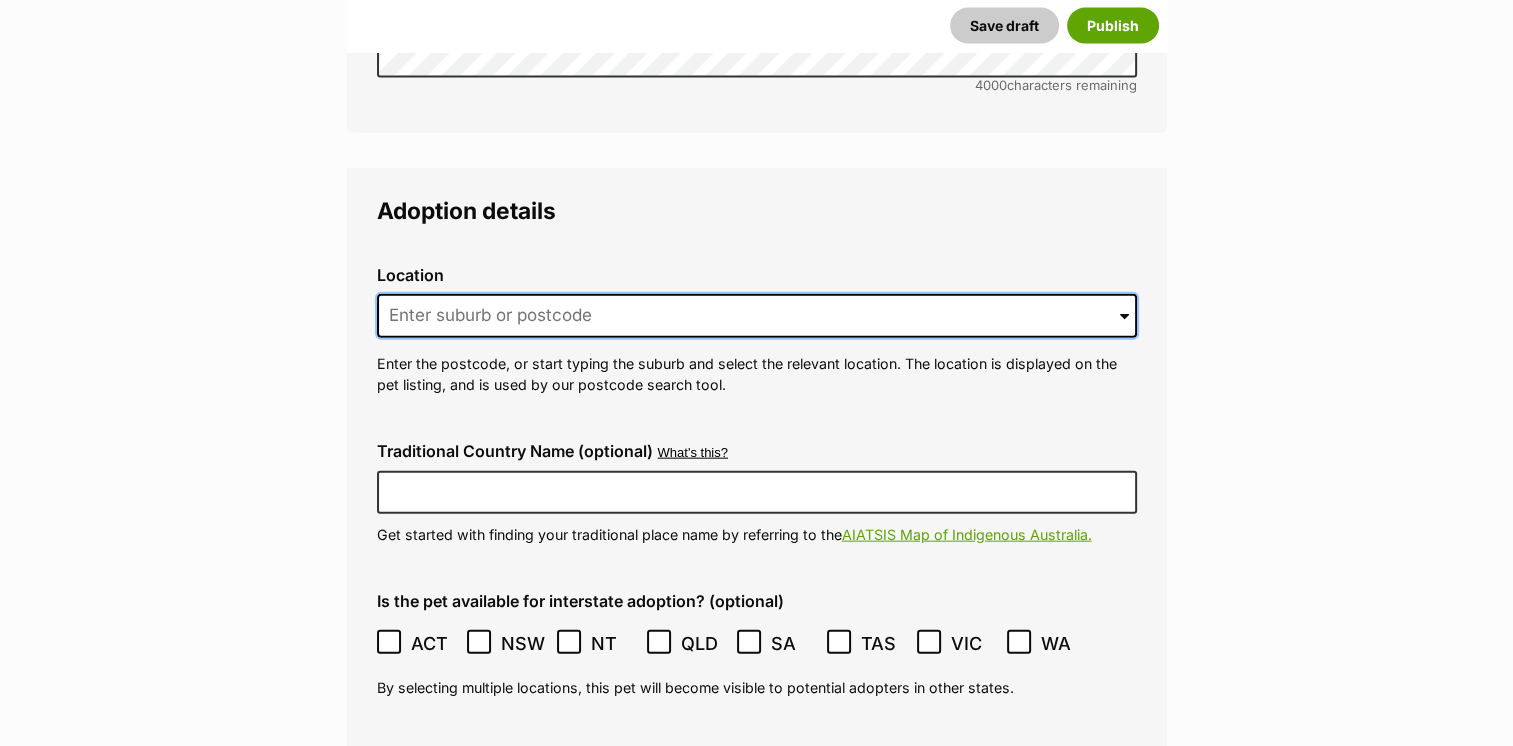 click at bounding box center (757, 316) 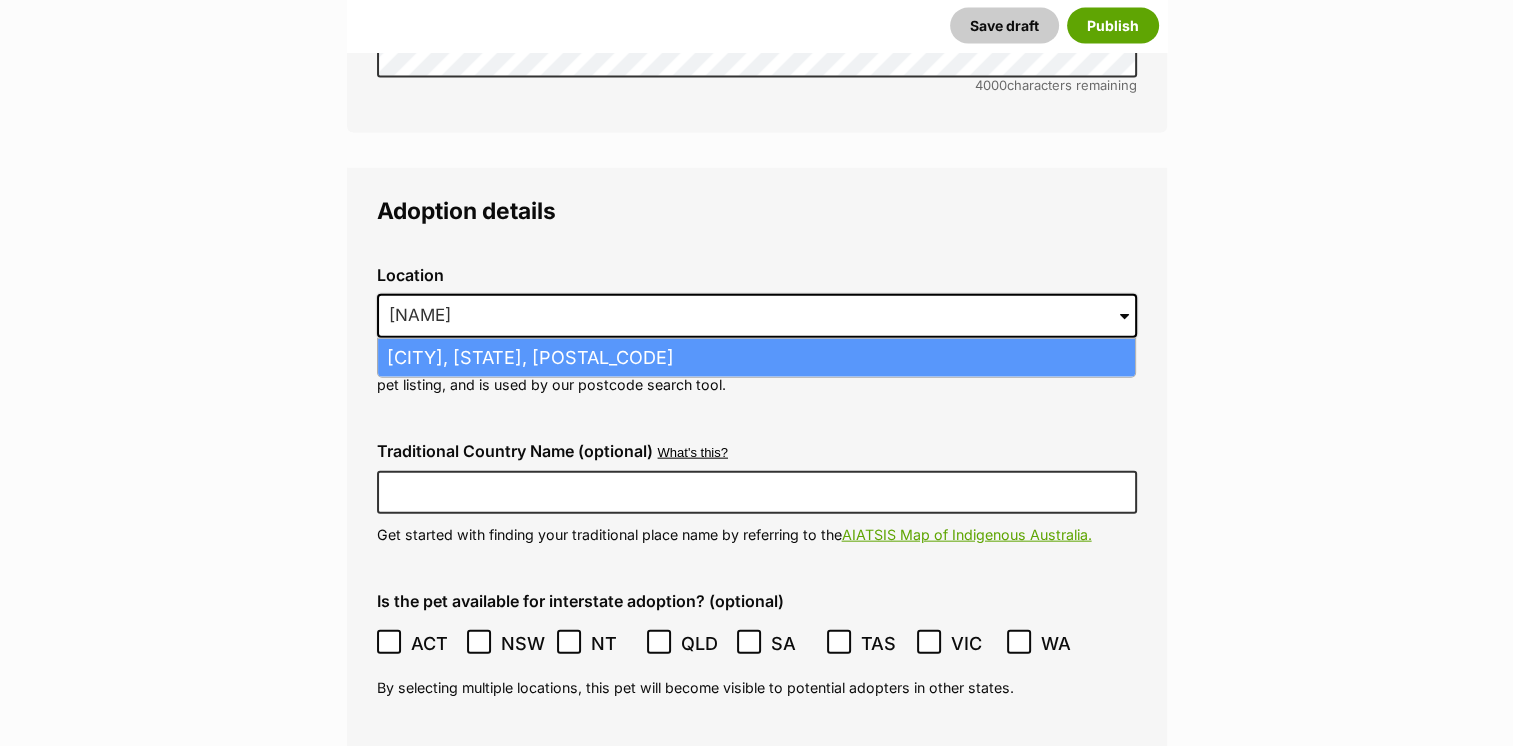 click on "Mickleham, Victoria, 3064" at bounding box center (756, 358) 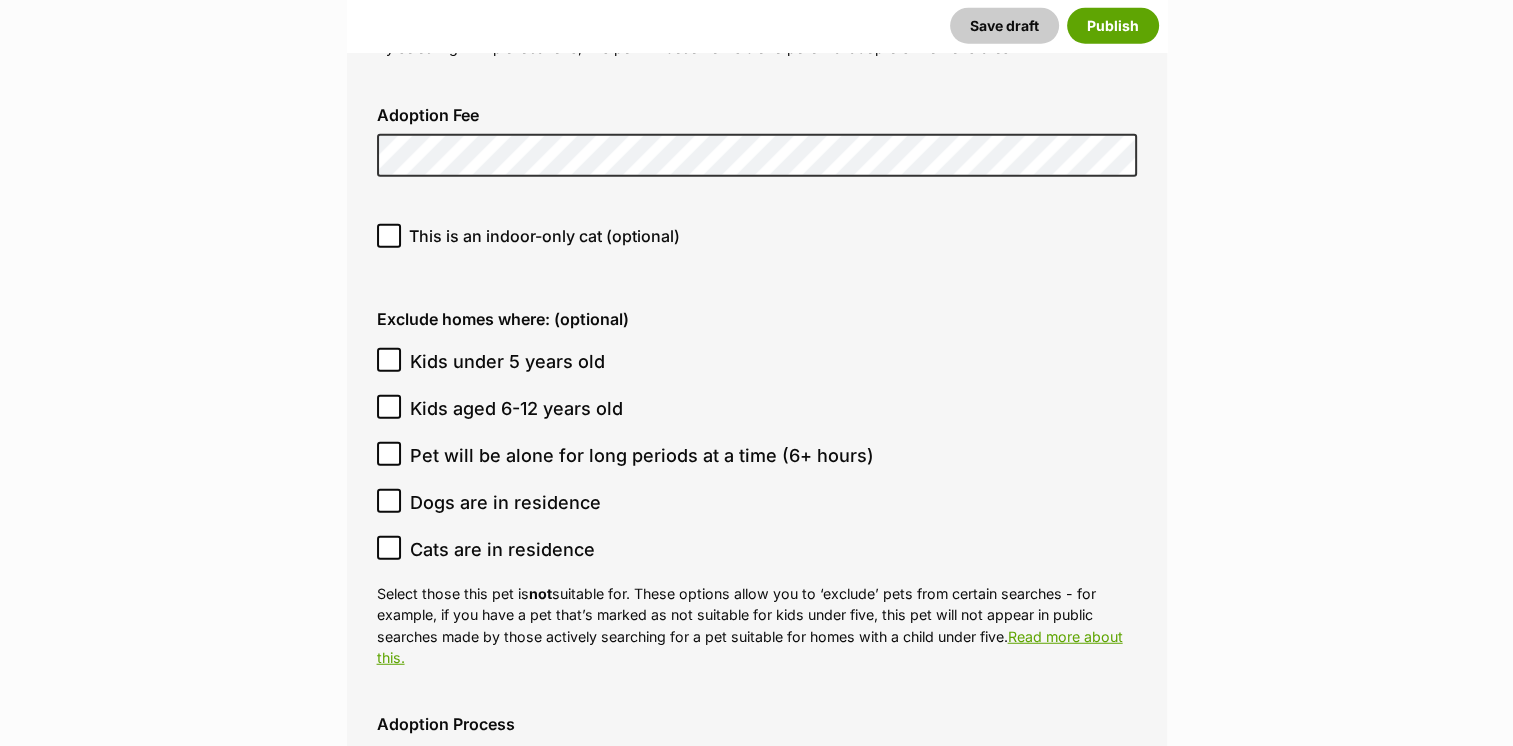 scroll, scrollTop: 5156, scrollLeft: 0, axis: vertical 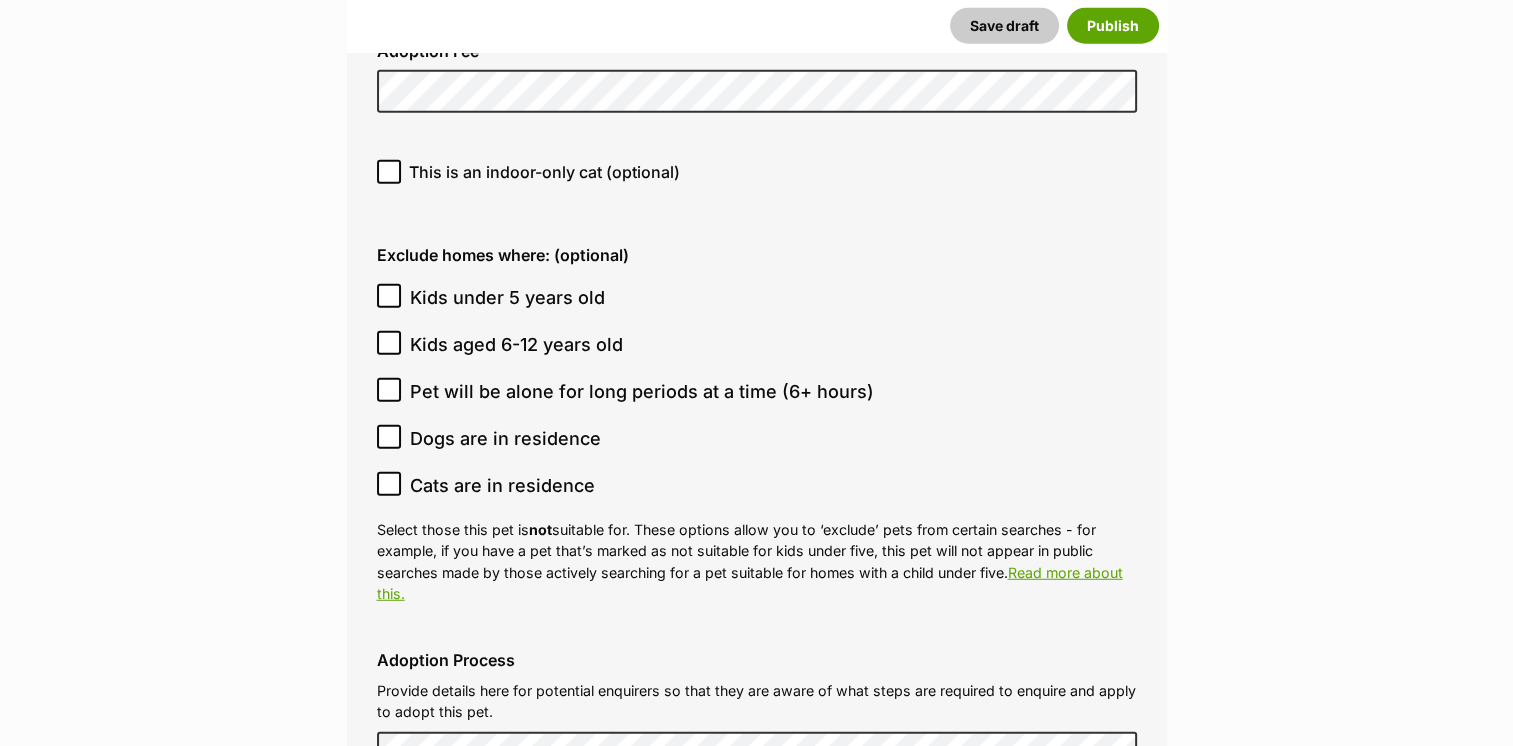 click 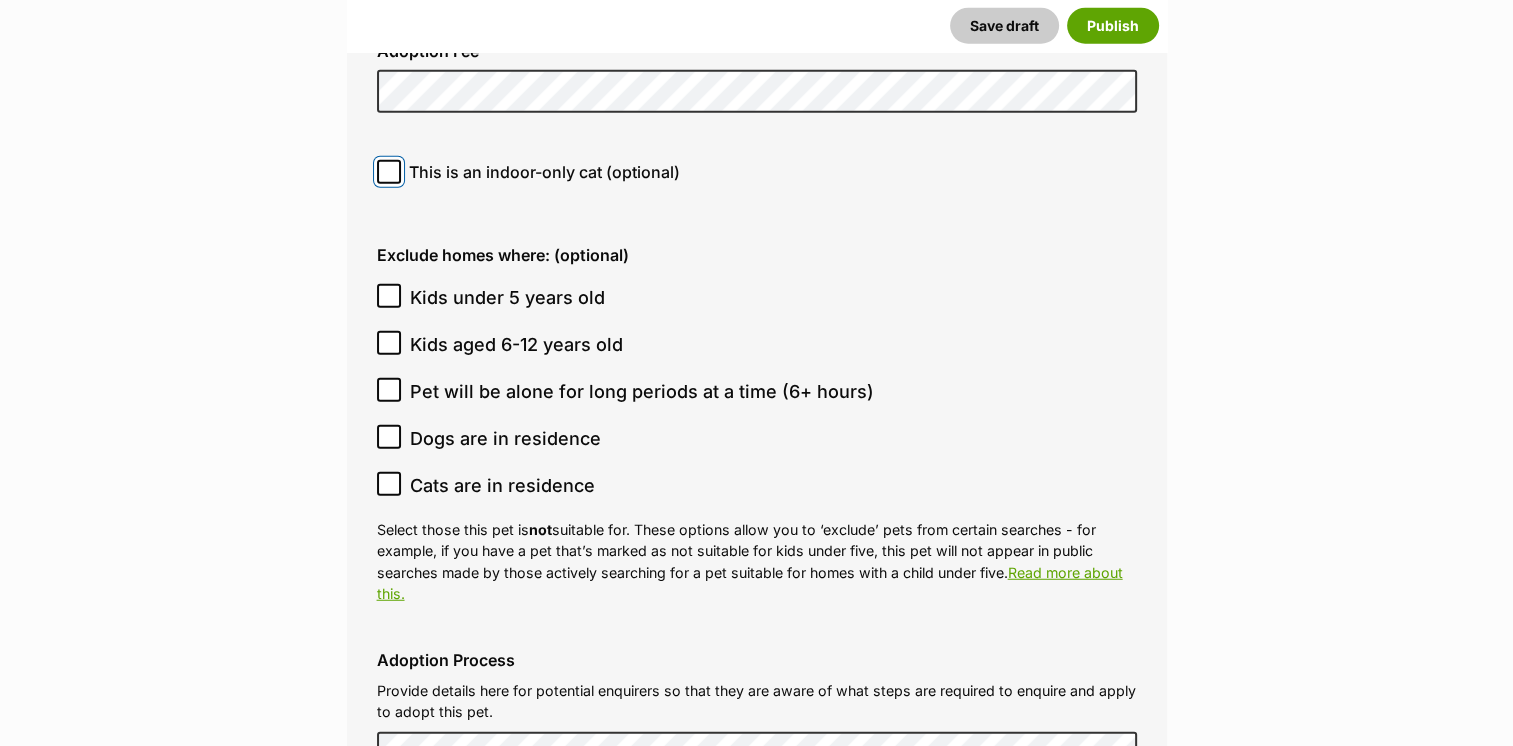 click on "This is an indoor-only cat (optional)" at bounding box center (389, 172) 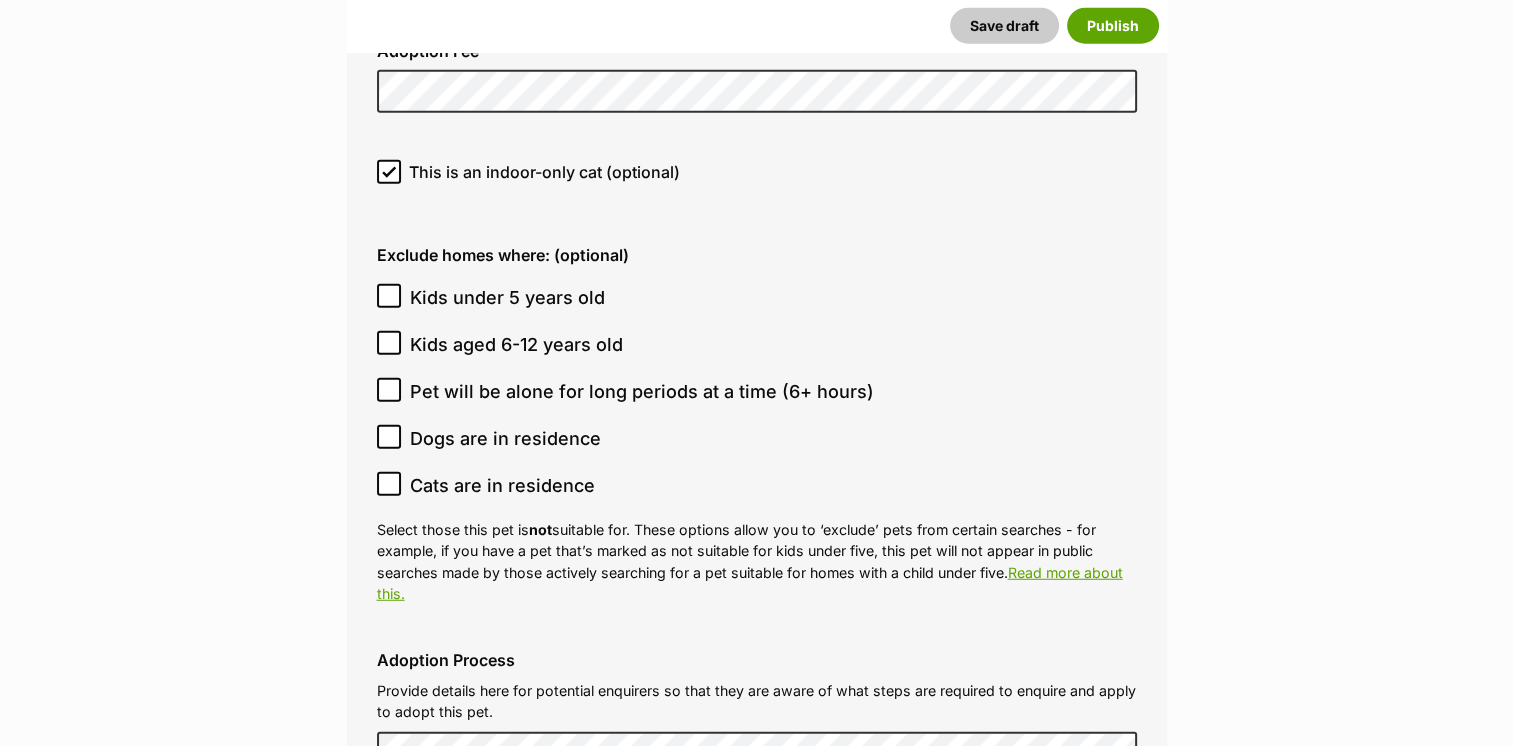 click 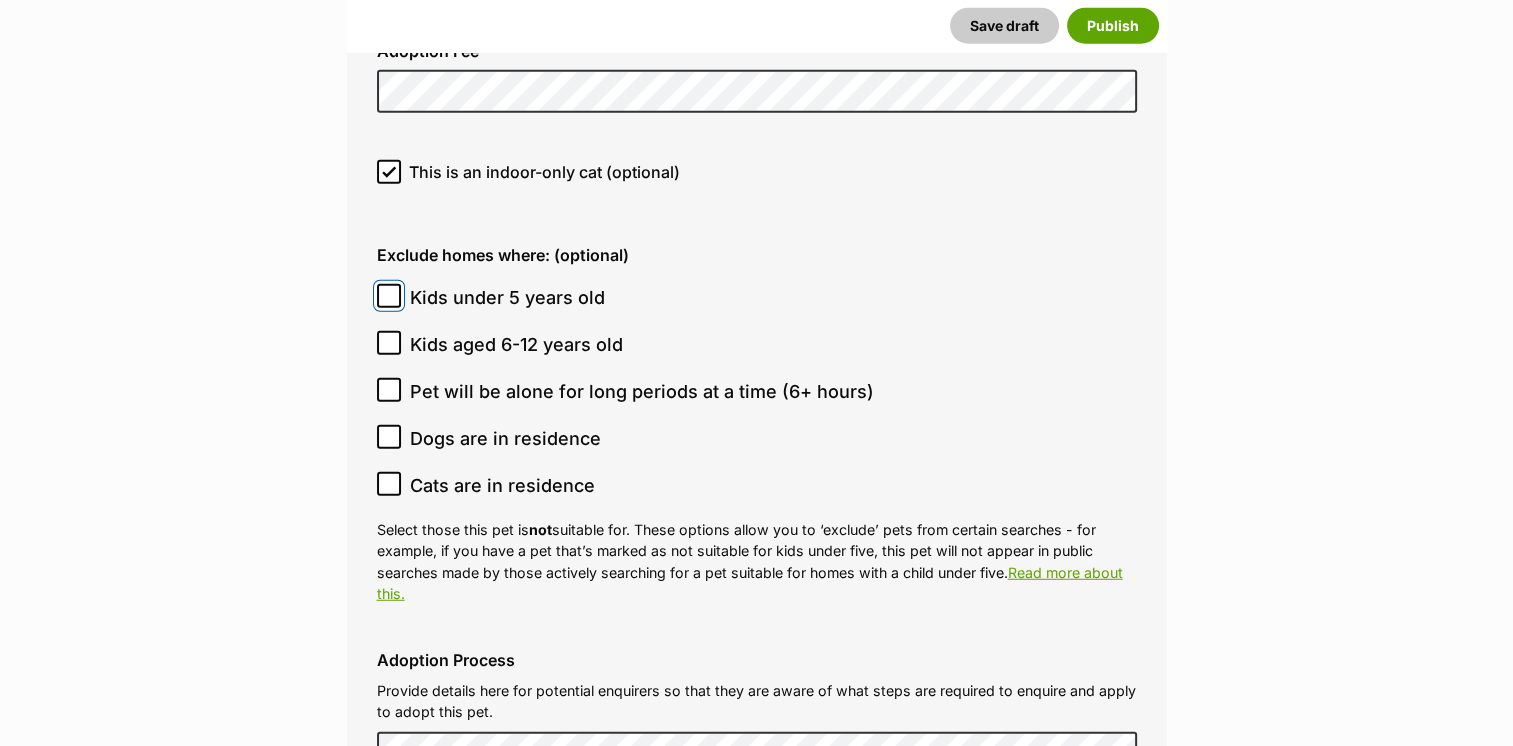 click on "Kids under 5 years old" at bounding box center [389, 296] 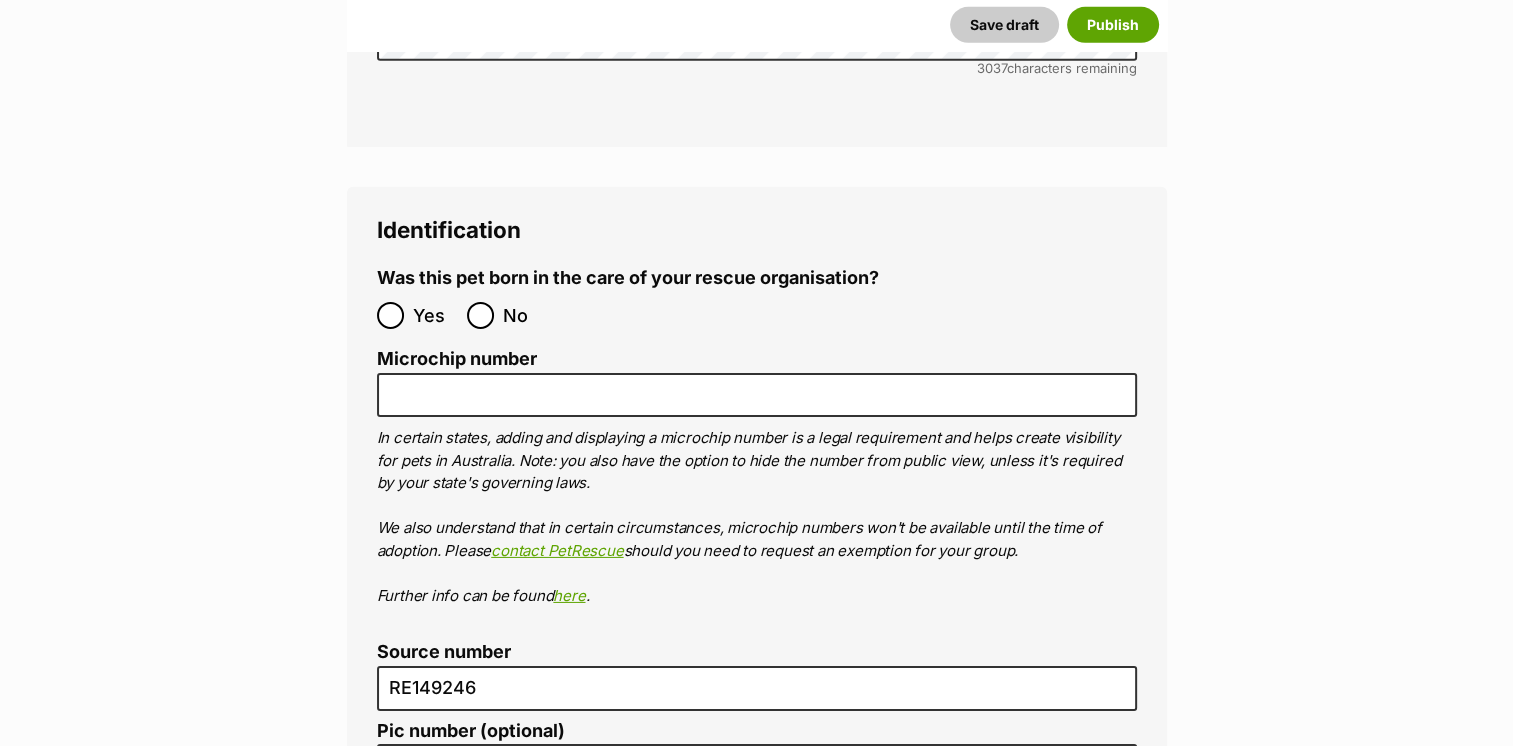 scroll, scrollTop: 6368, scrollLeft: 0, axis: vertical 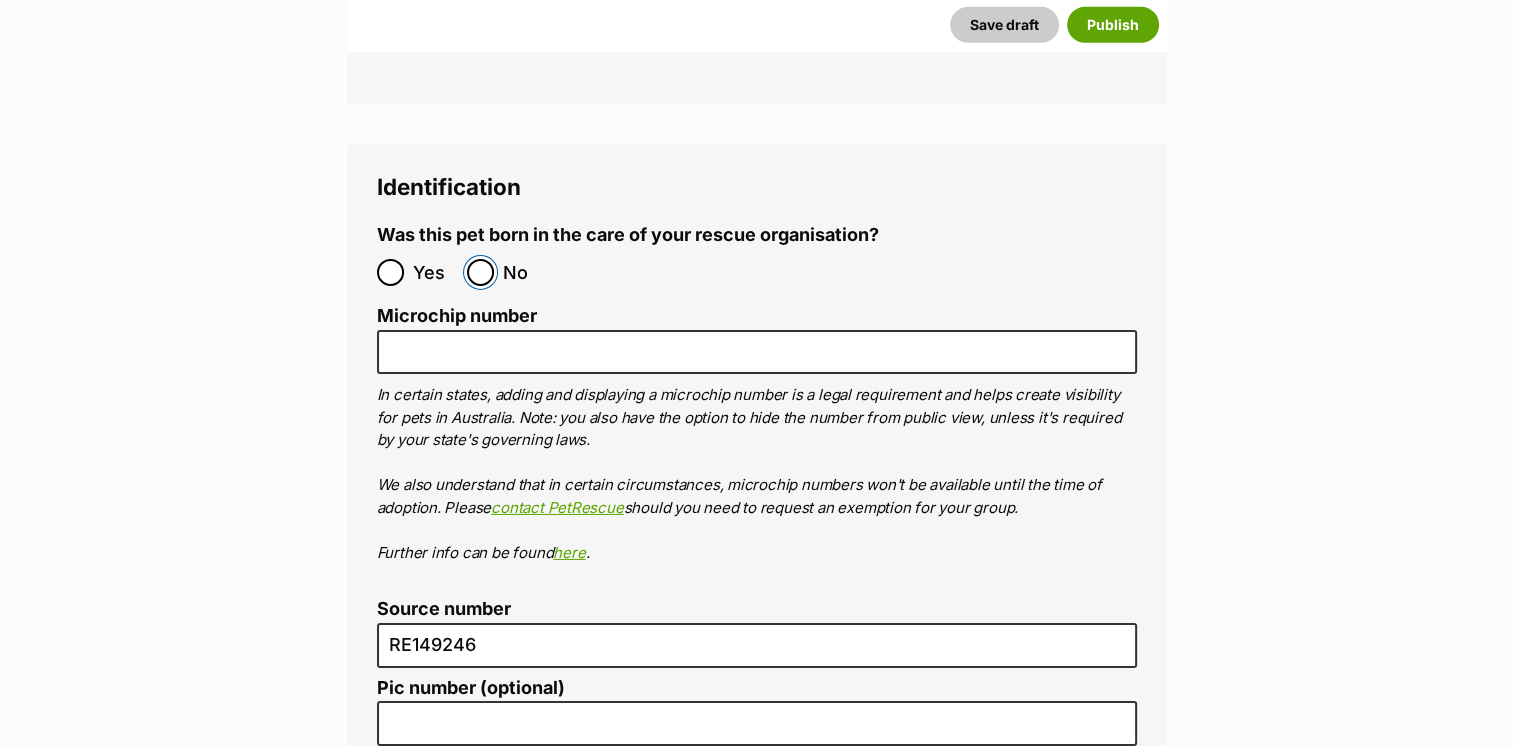 click on "No" at bounding box center [480, 272] 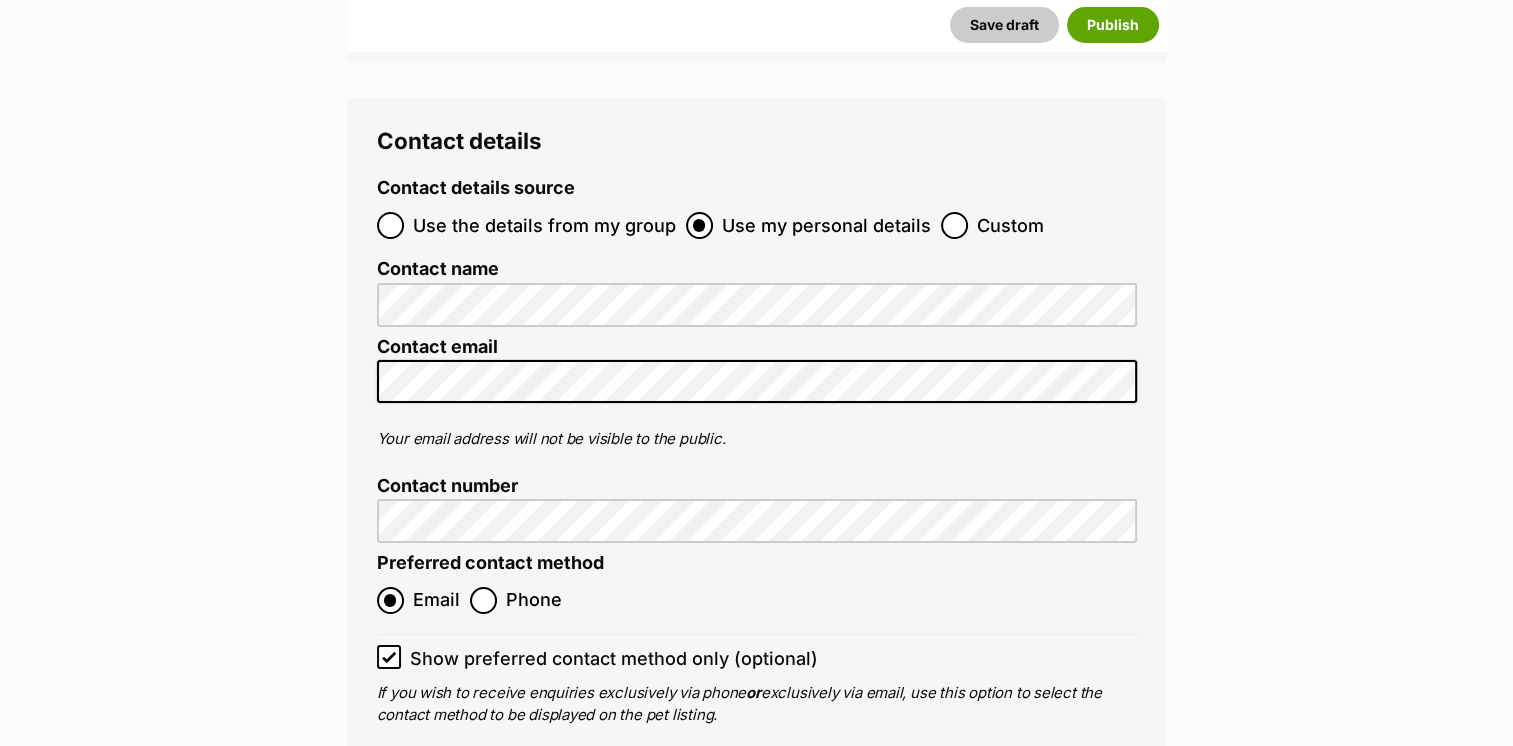 scroll, scrollTop: 7400, scrollLeft: 0, axis: vertical 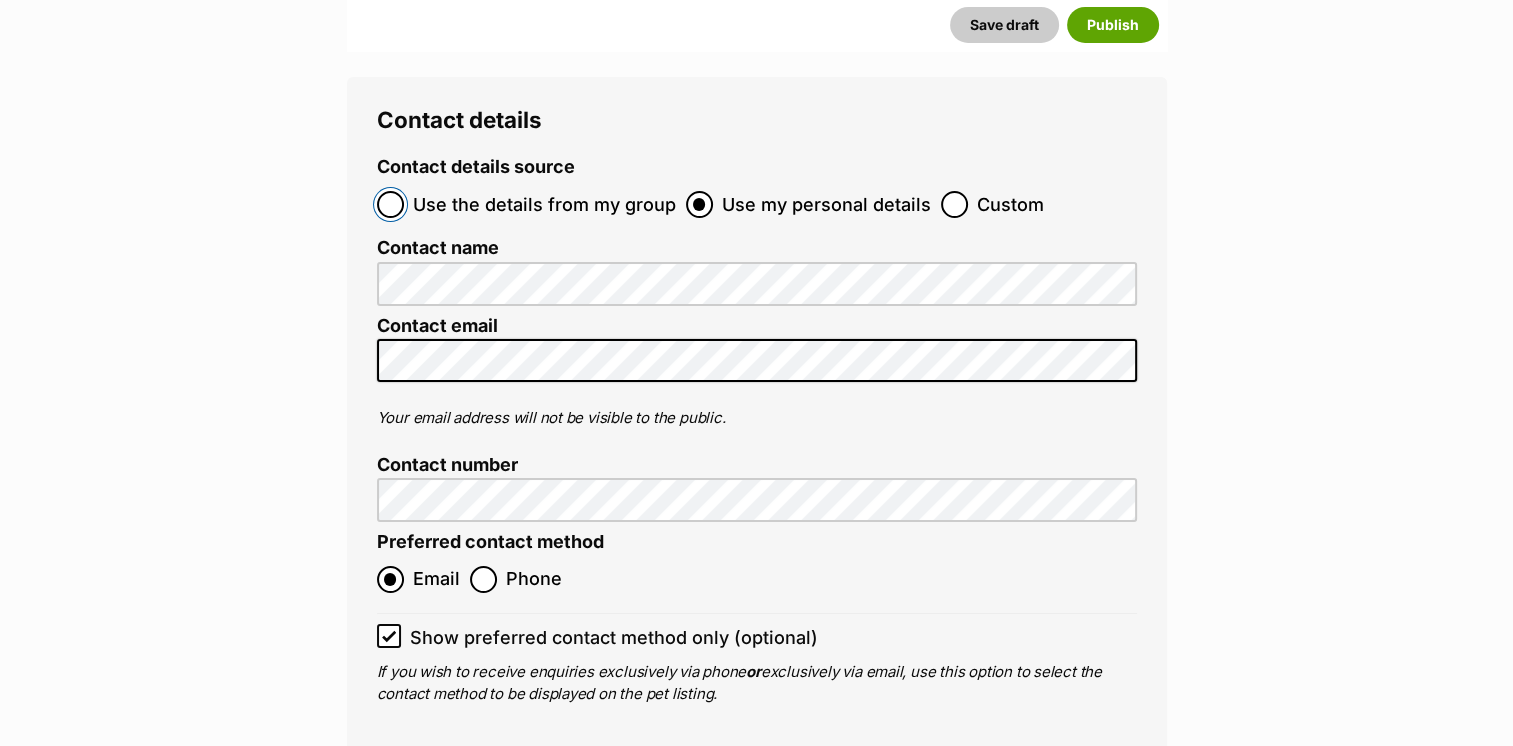 click on "Use the details from my group" at bounding box center (390, 204) 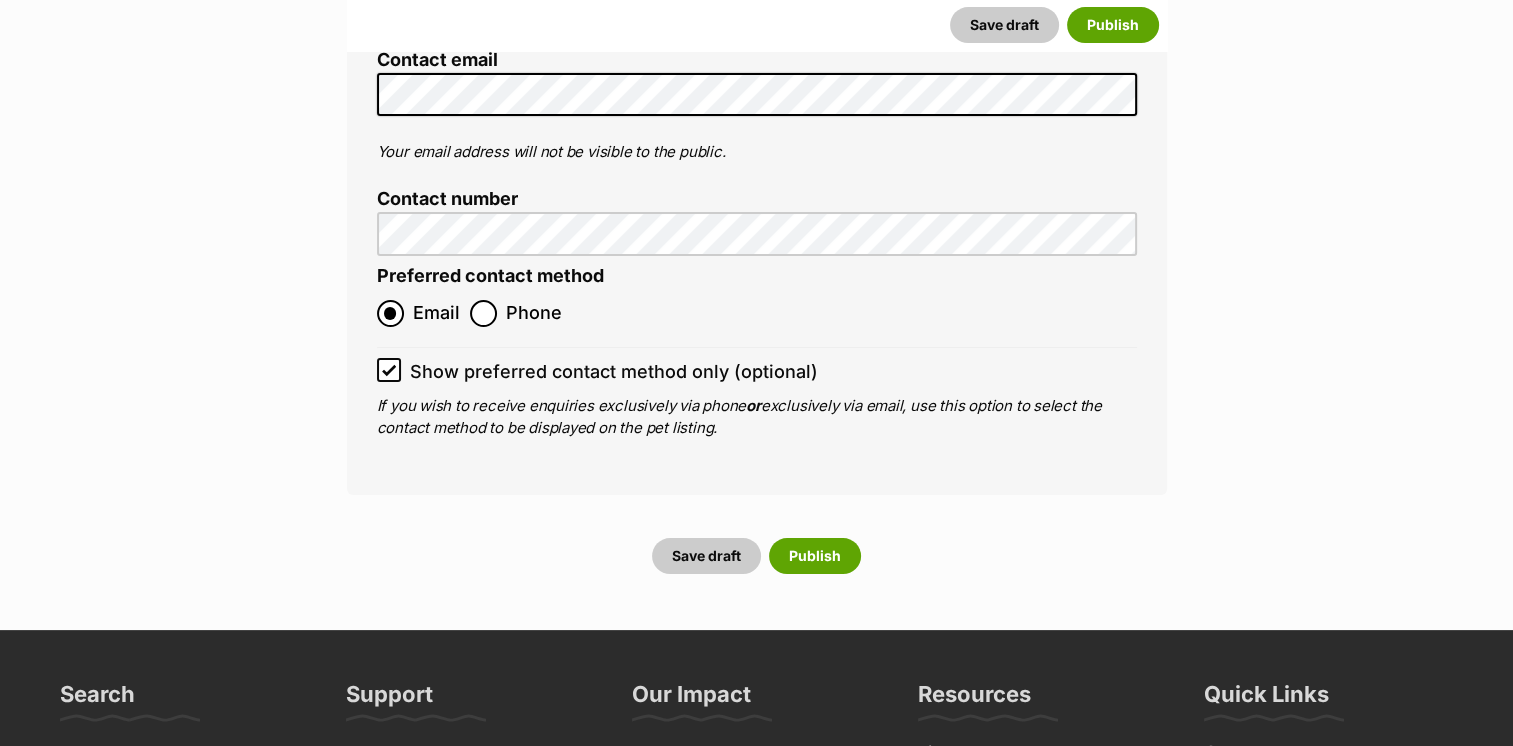 scroll, scrollTop: 7975, scrollLeft: 0, axis: vertical 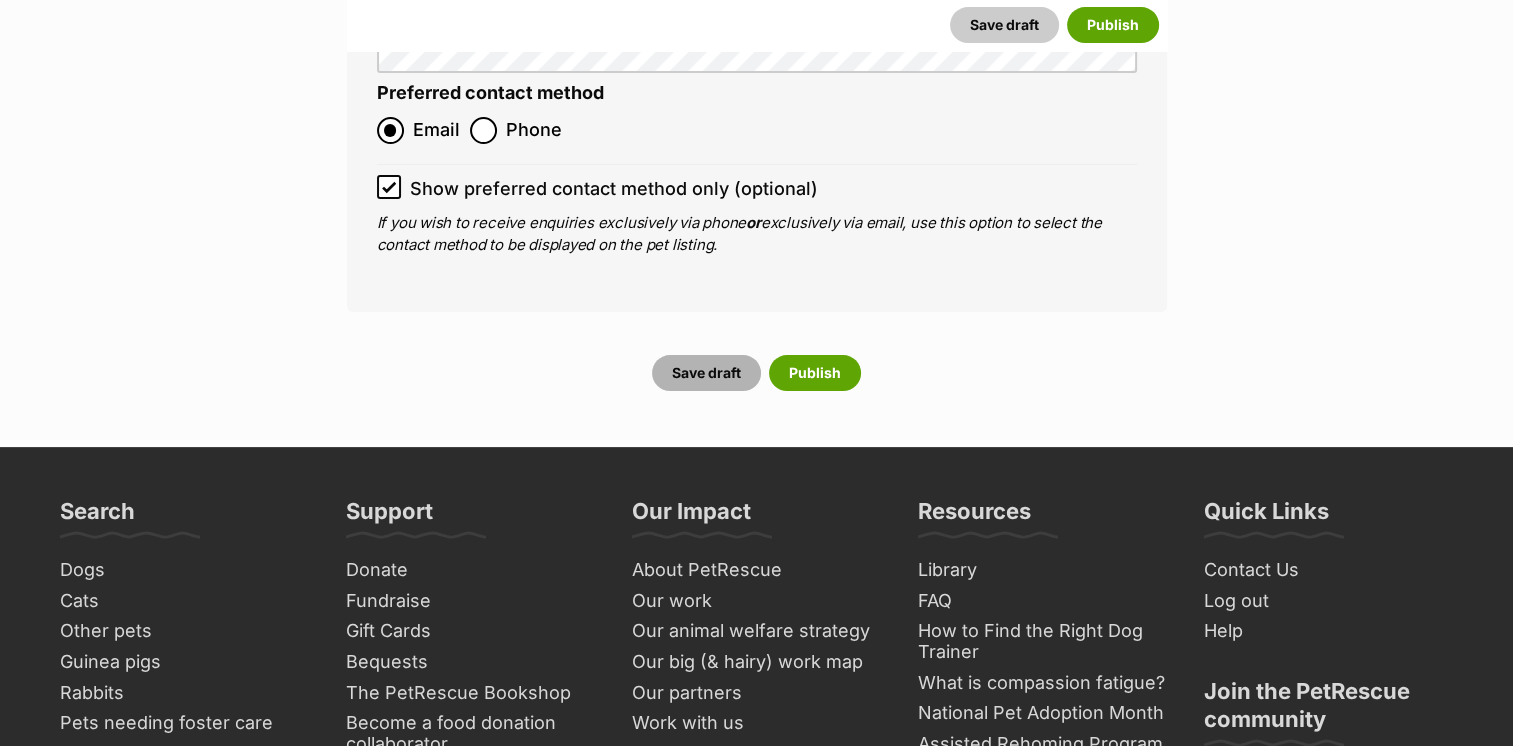 click on "Save draft" at bounding box center (706, 373) 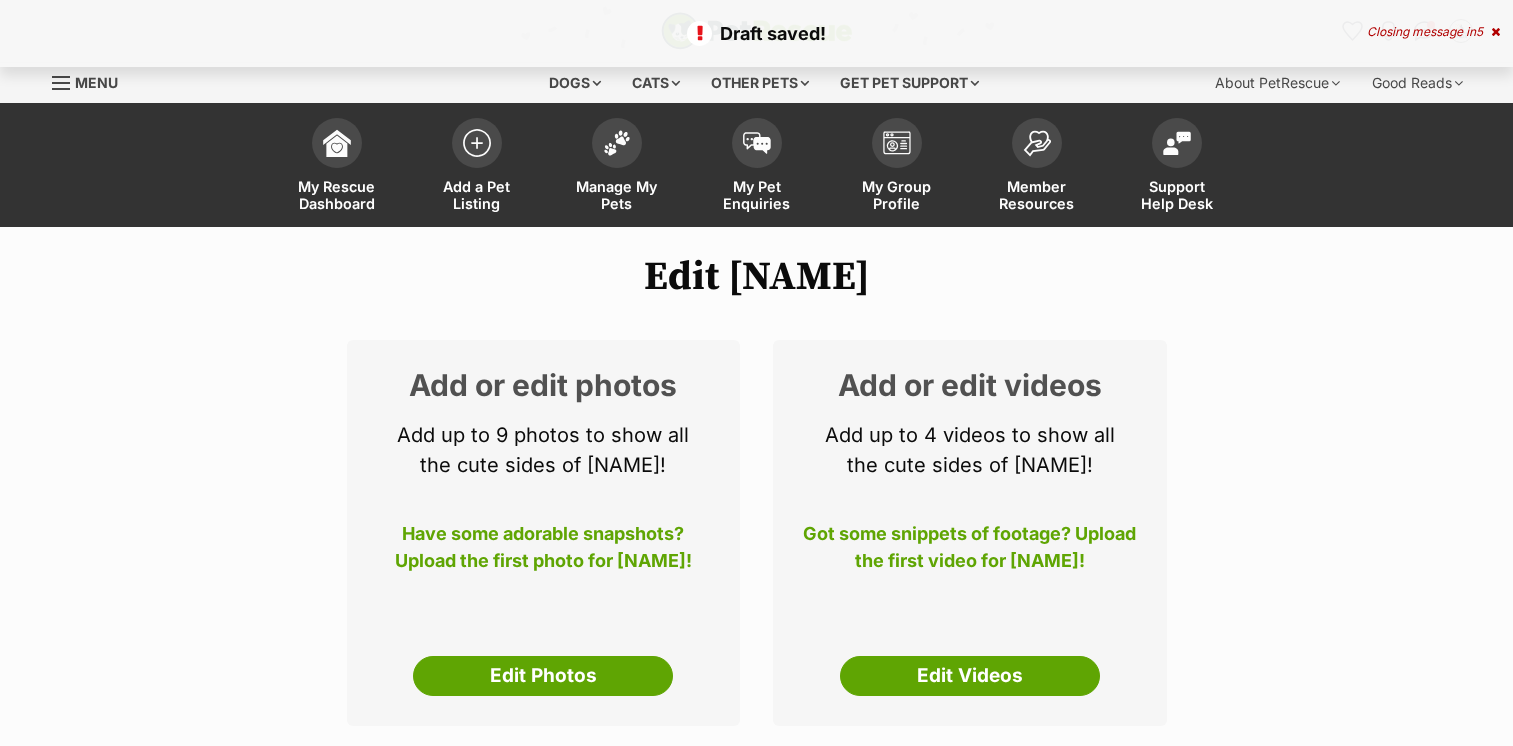 scroll, scrollTop: 0, scrollLeft: 0, axis: both 